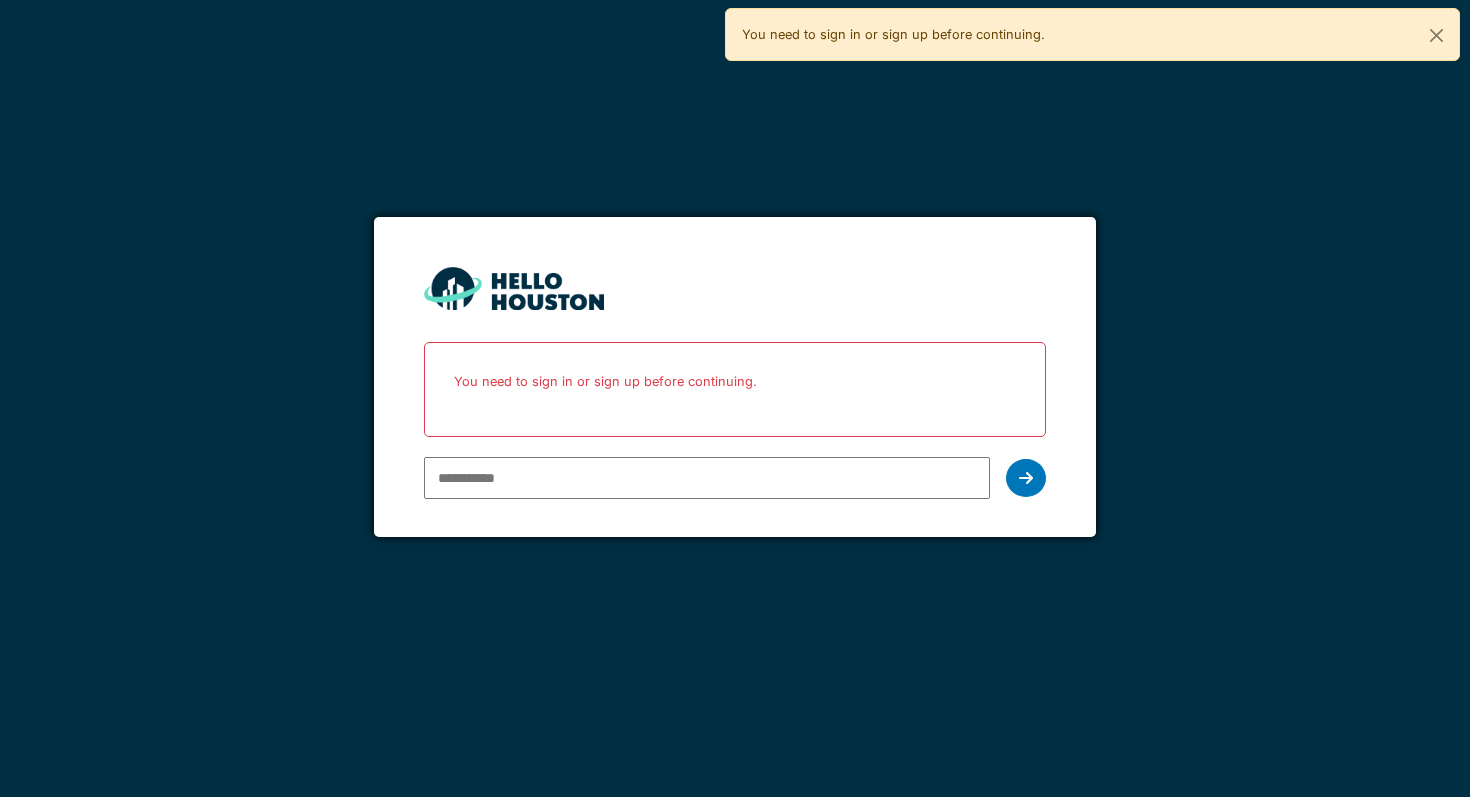 scroll, scrollTop: 0, scrollLeft: 0, axis: both 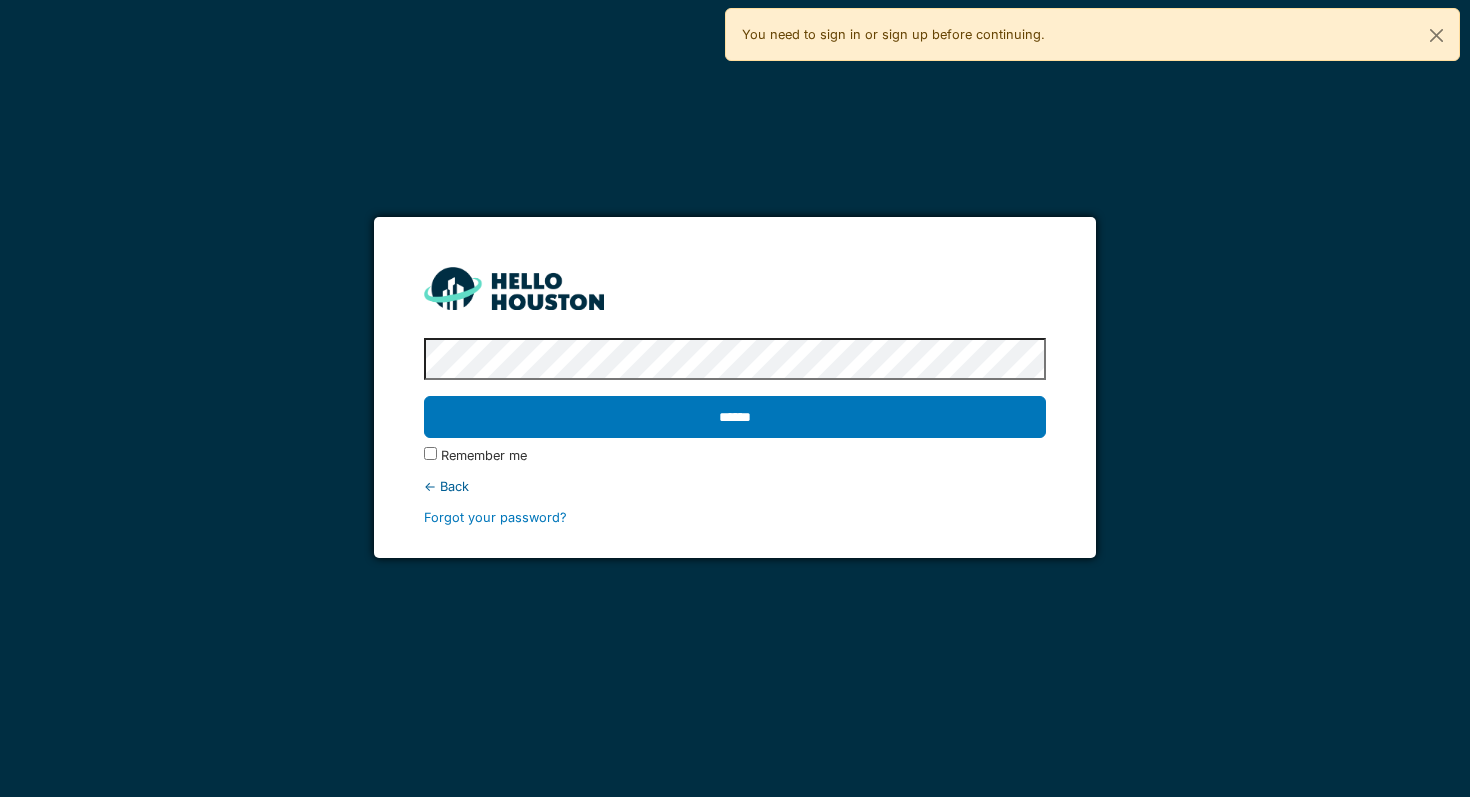click on "******
Remember me
← Back
Forgot your password?" at bounding box center [735, 429] 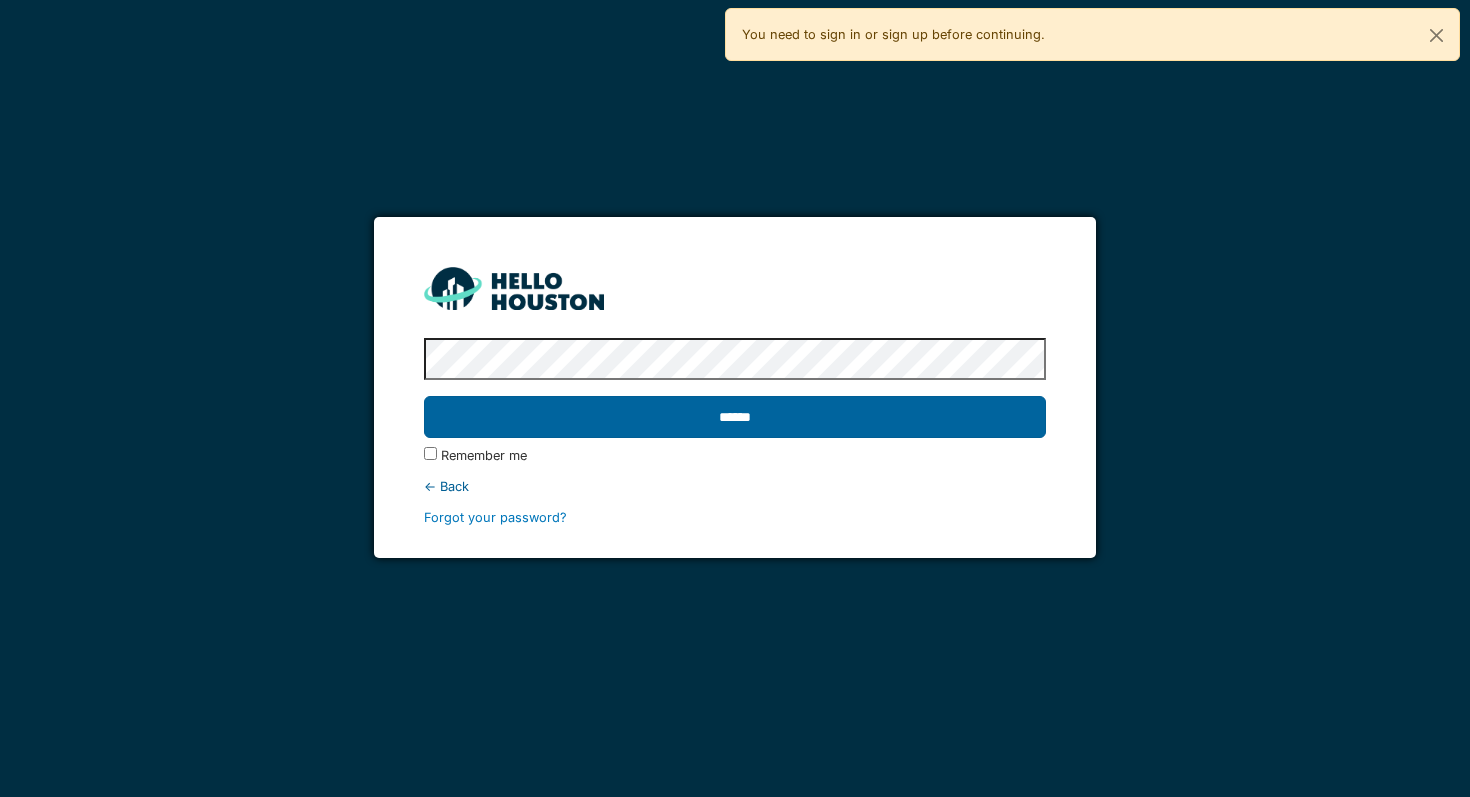 click on "******" at bounding box center (735, 417) 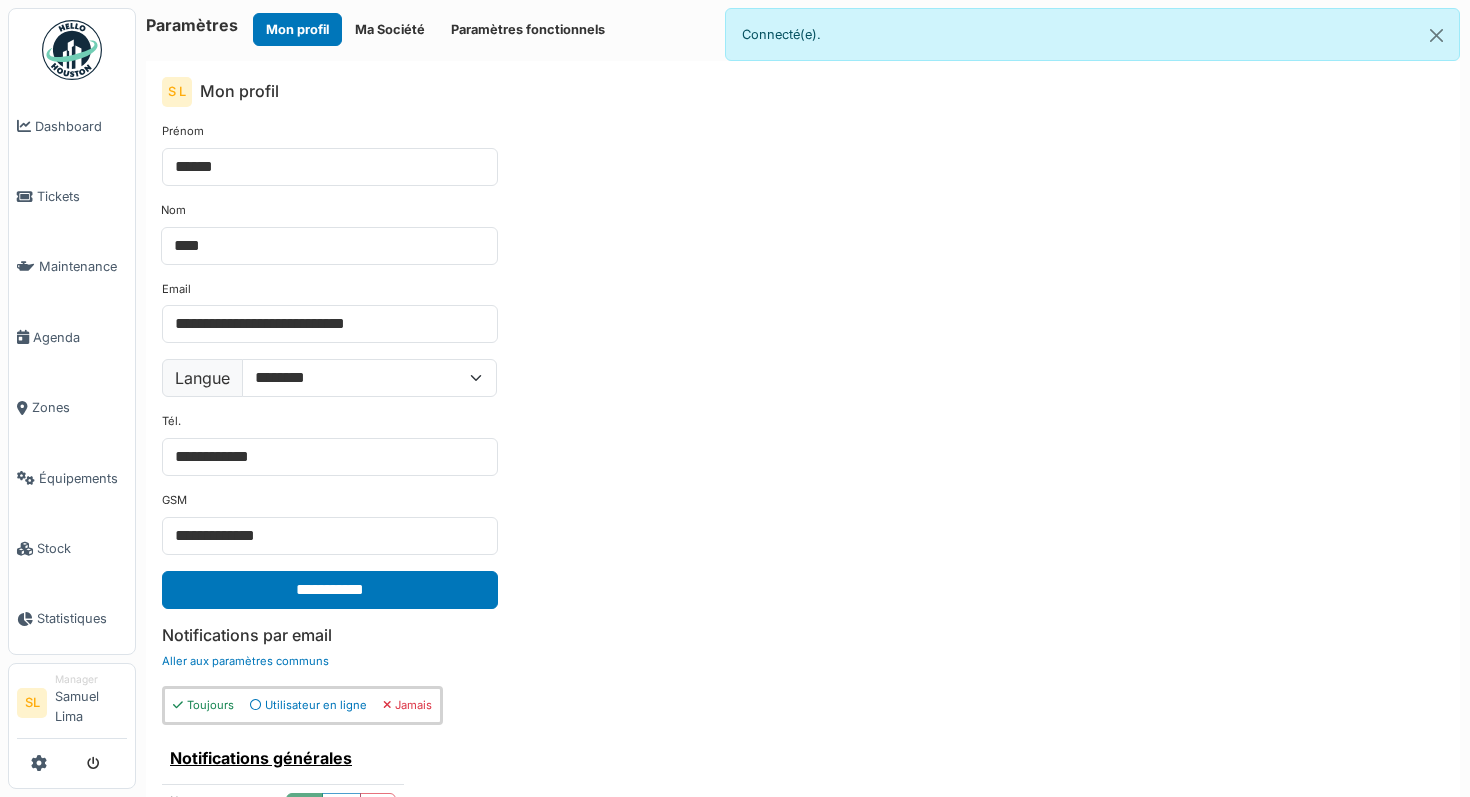 scroll, scrollTop: 0, scrollLeft: 0, axis: both 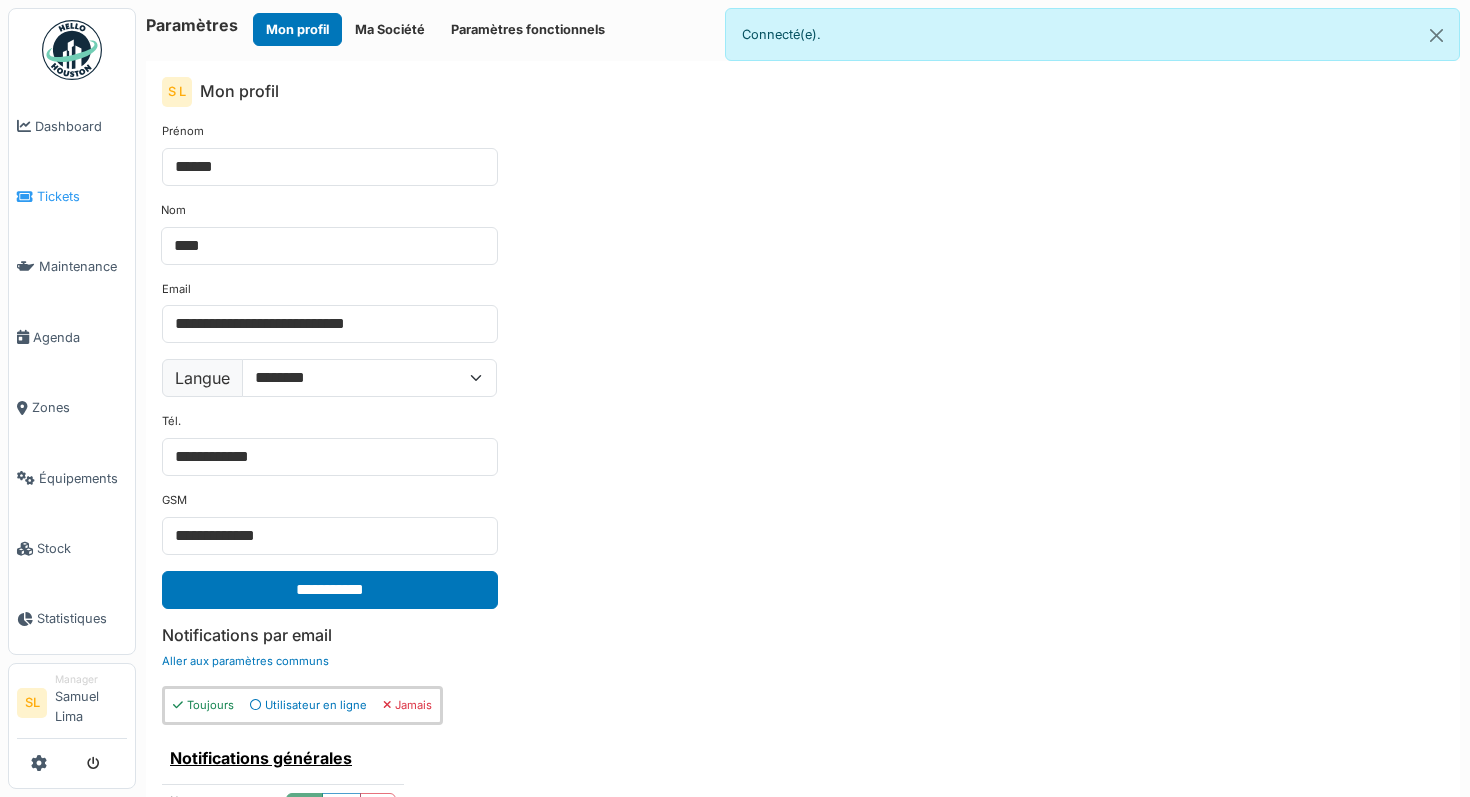 click on "Tickets" at bounding box center (82, 196) 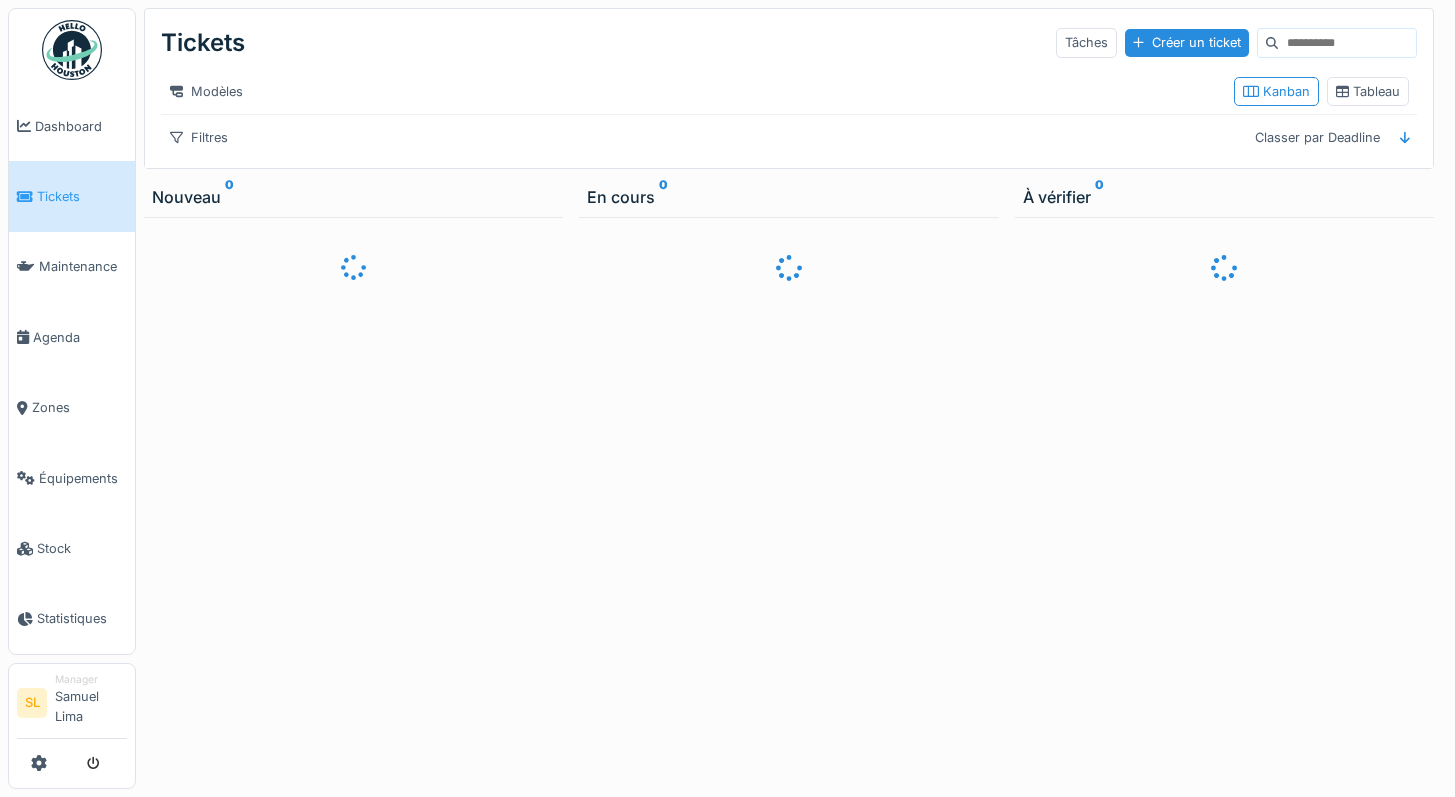 scroll, scrollTop: 0, scrollLeft: 0, axis: both 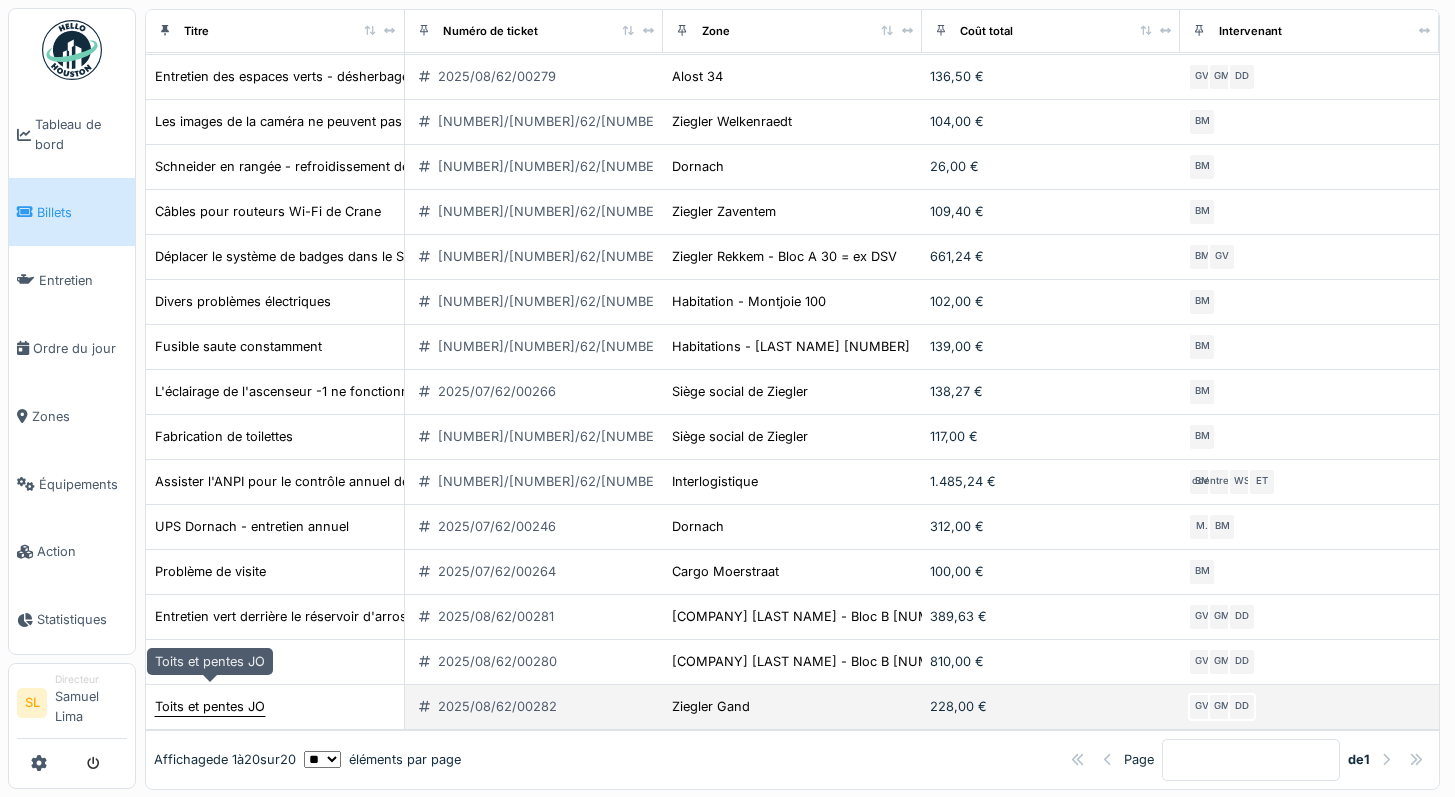 click on "Toits et pentes JO" at bounding box center (210, 706) 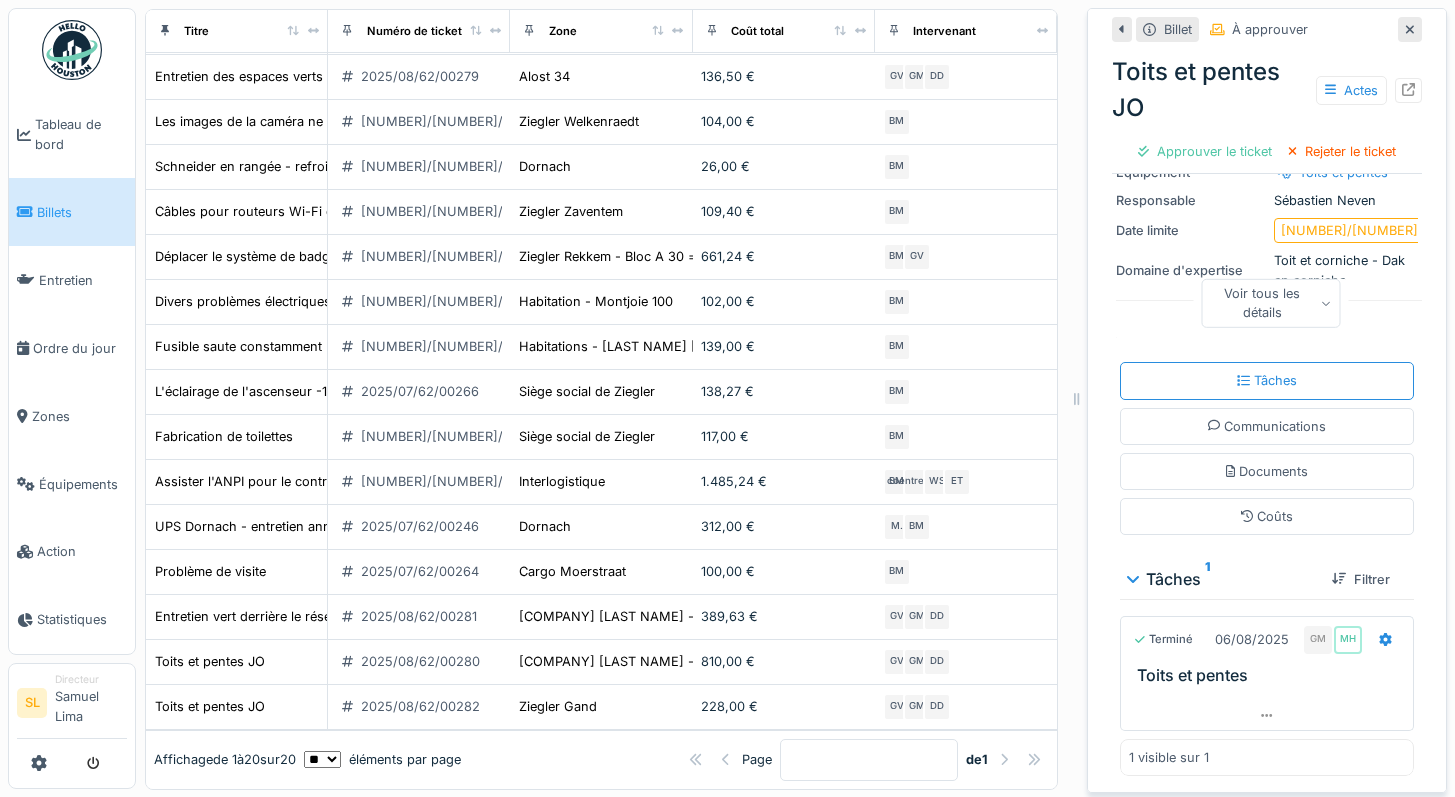 scroll, scrollTop: 184, scrollLeft: 0, axis: vertical 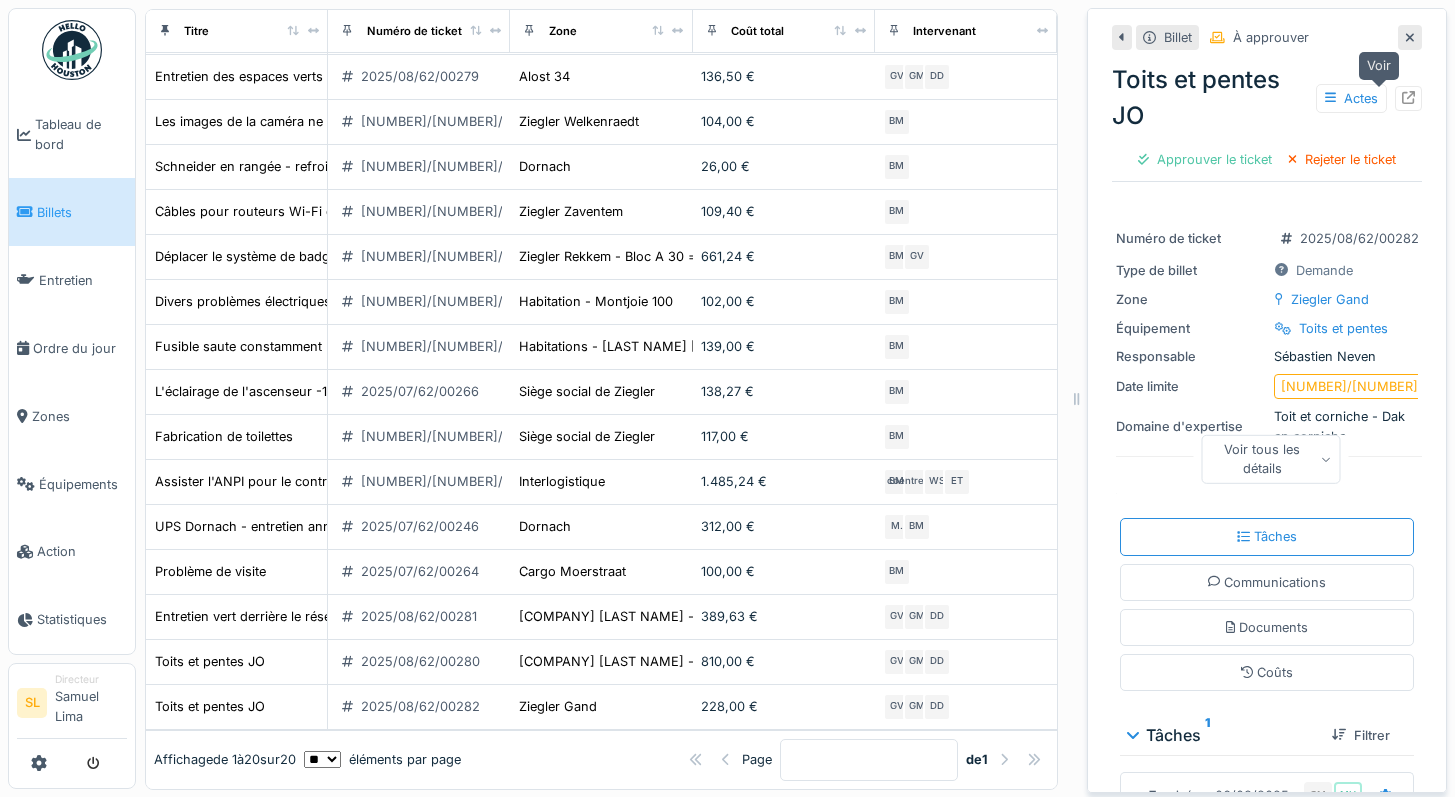 click 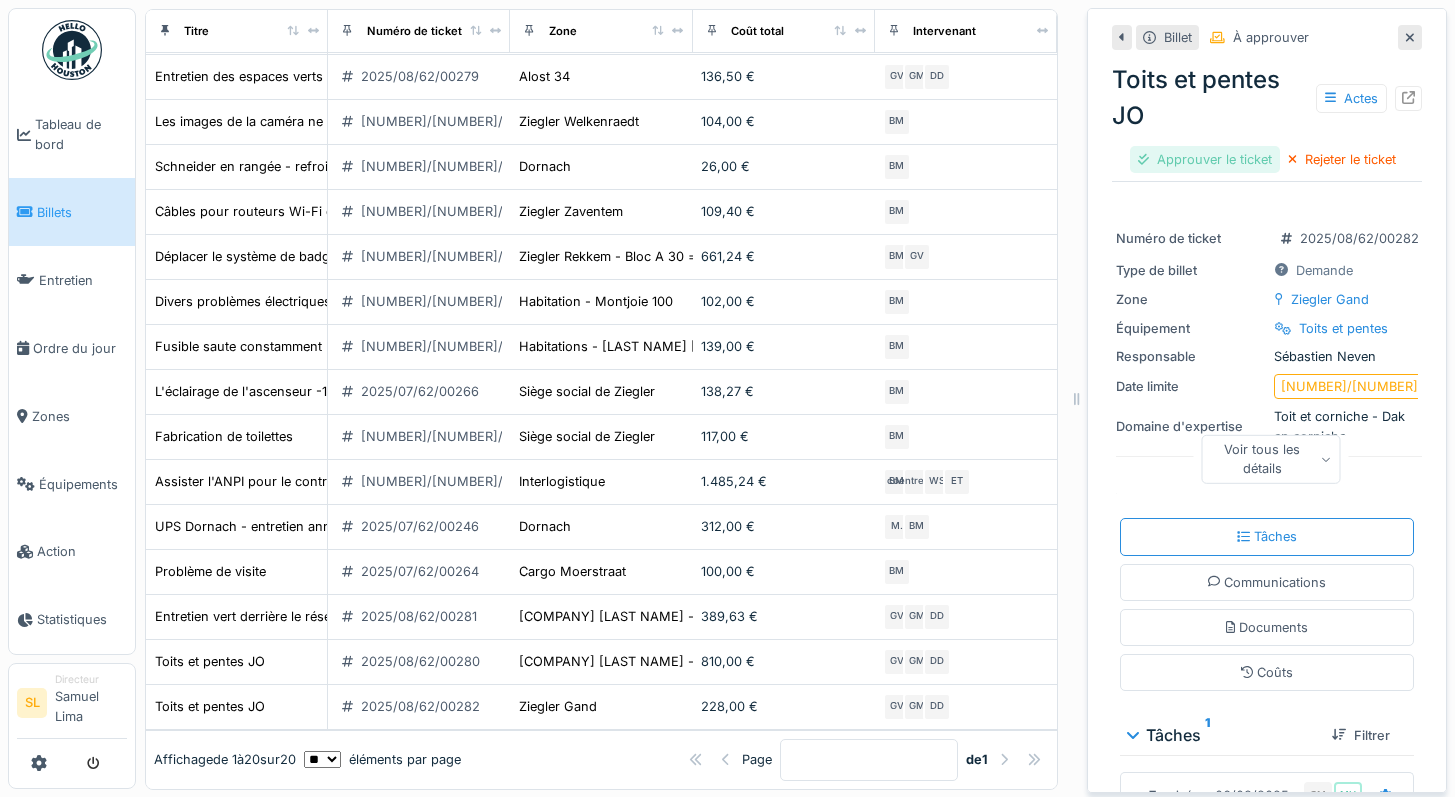 click on "Approuver le ticket" at bounding box center (1205, 159) 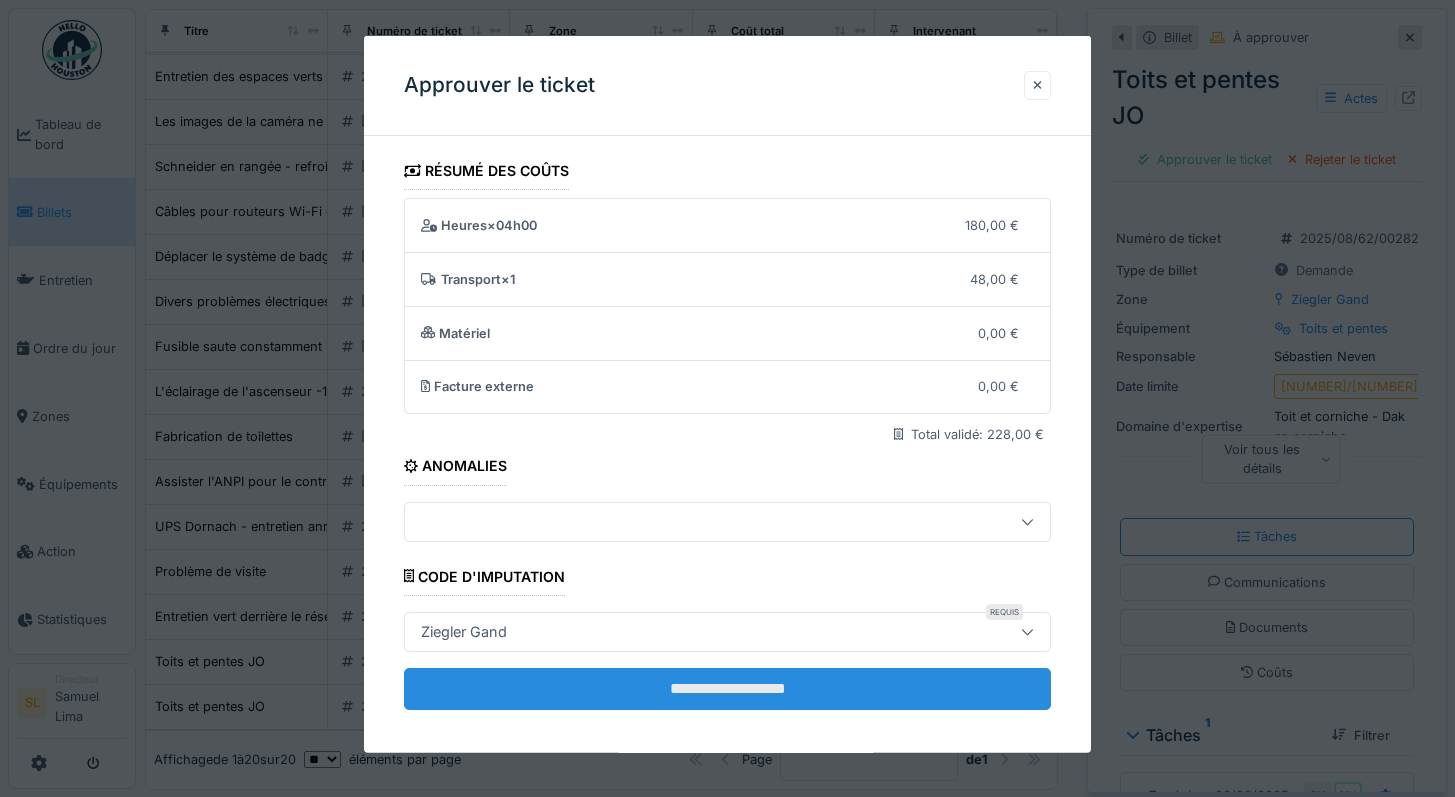 click on "**********" at bounding box center (728, 689) 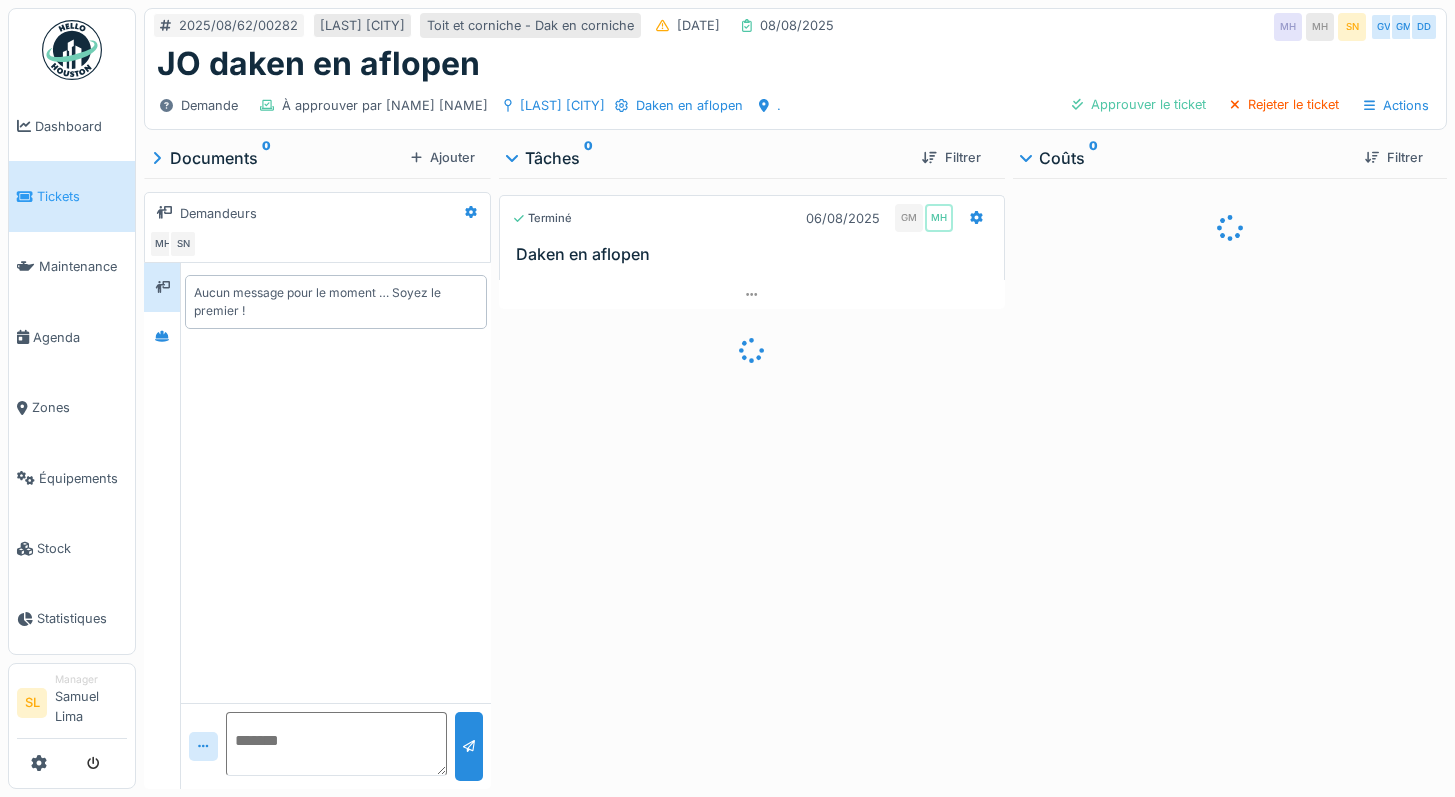scroll, scrollTop: 0, scrollLeft: 0, axis: both 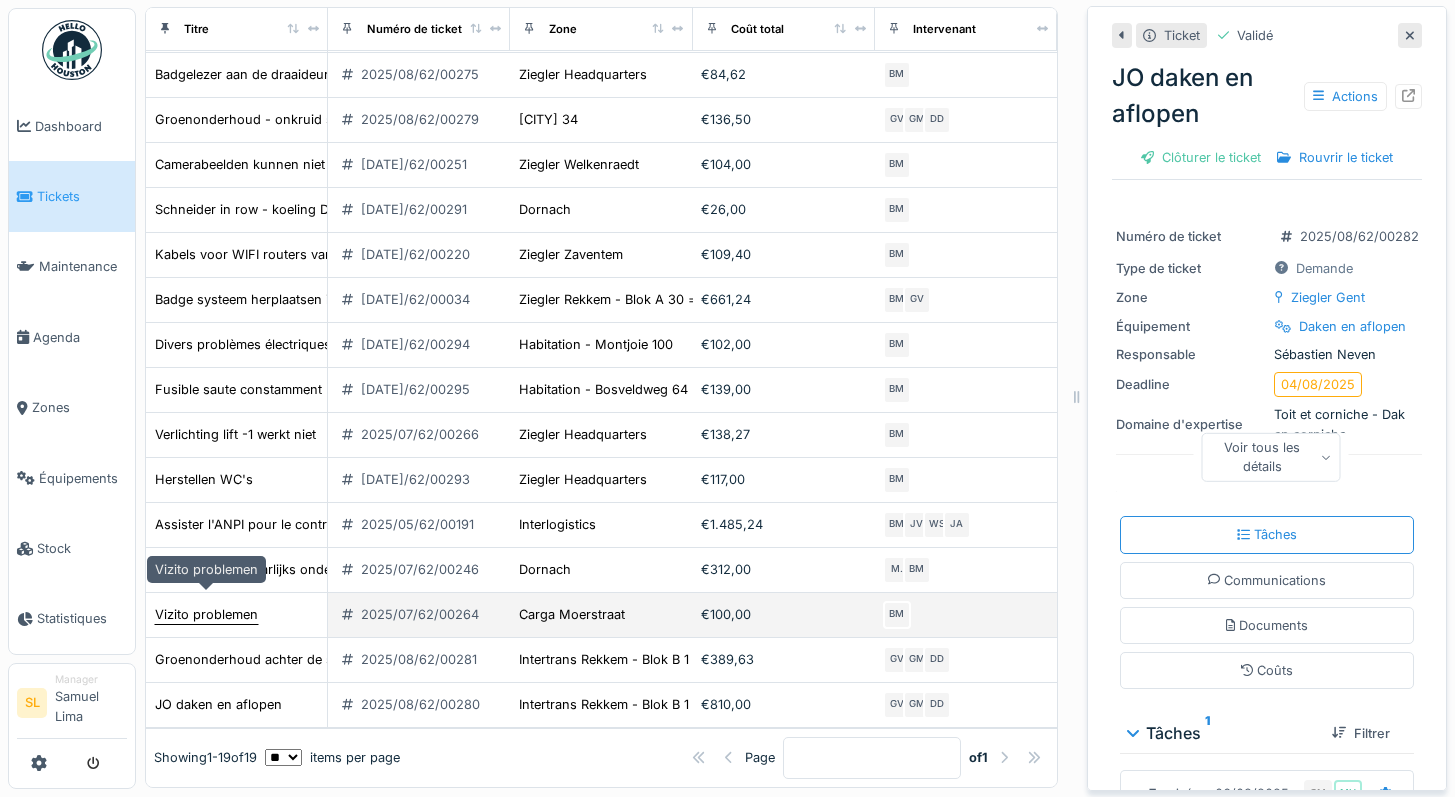 click on "Vizito problemen" at bounding box center [206, 614] 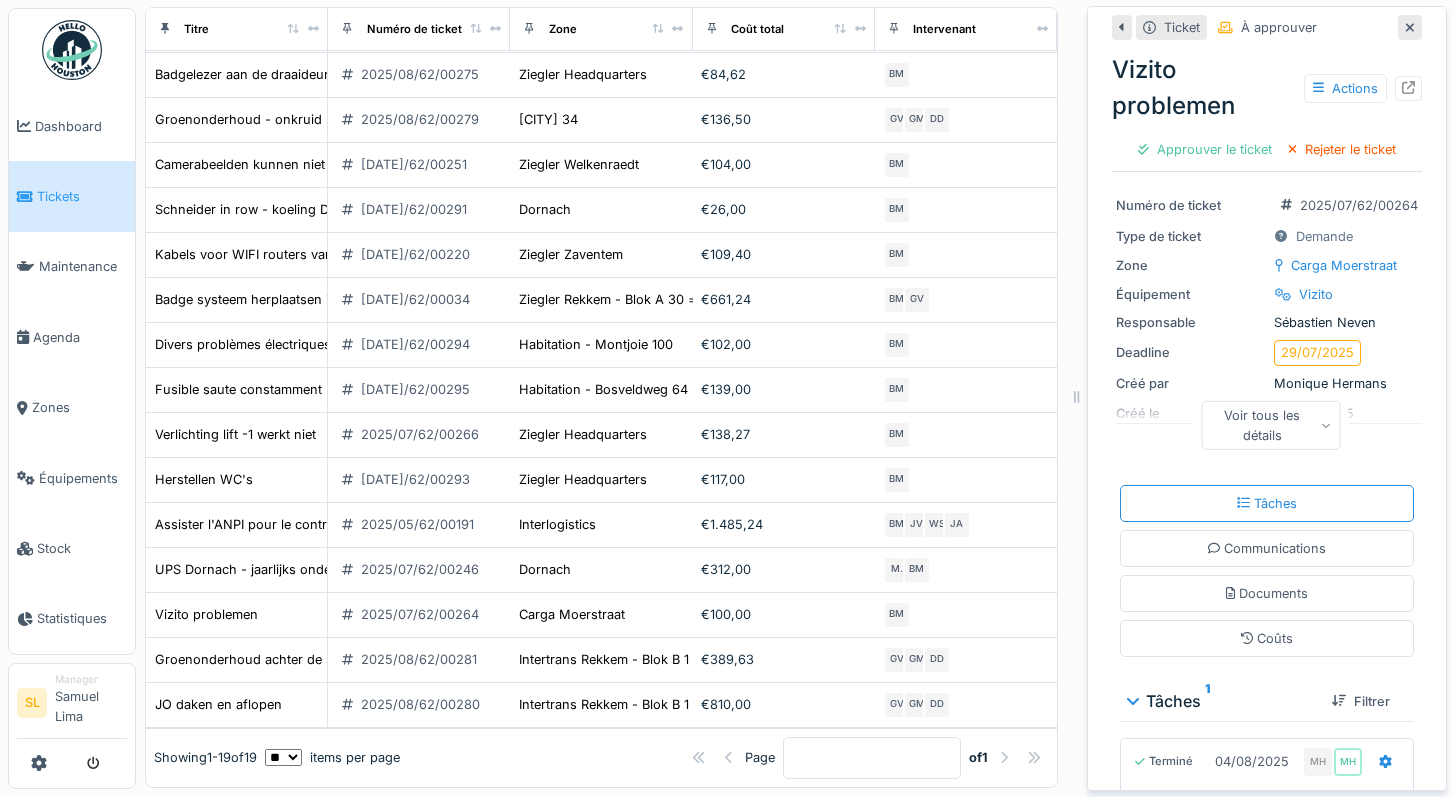 scroll, scrollTop: 0, scrollLeft: 0, axis: both 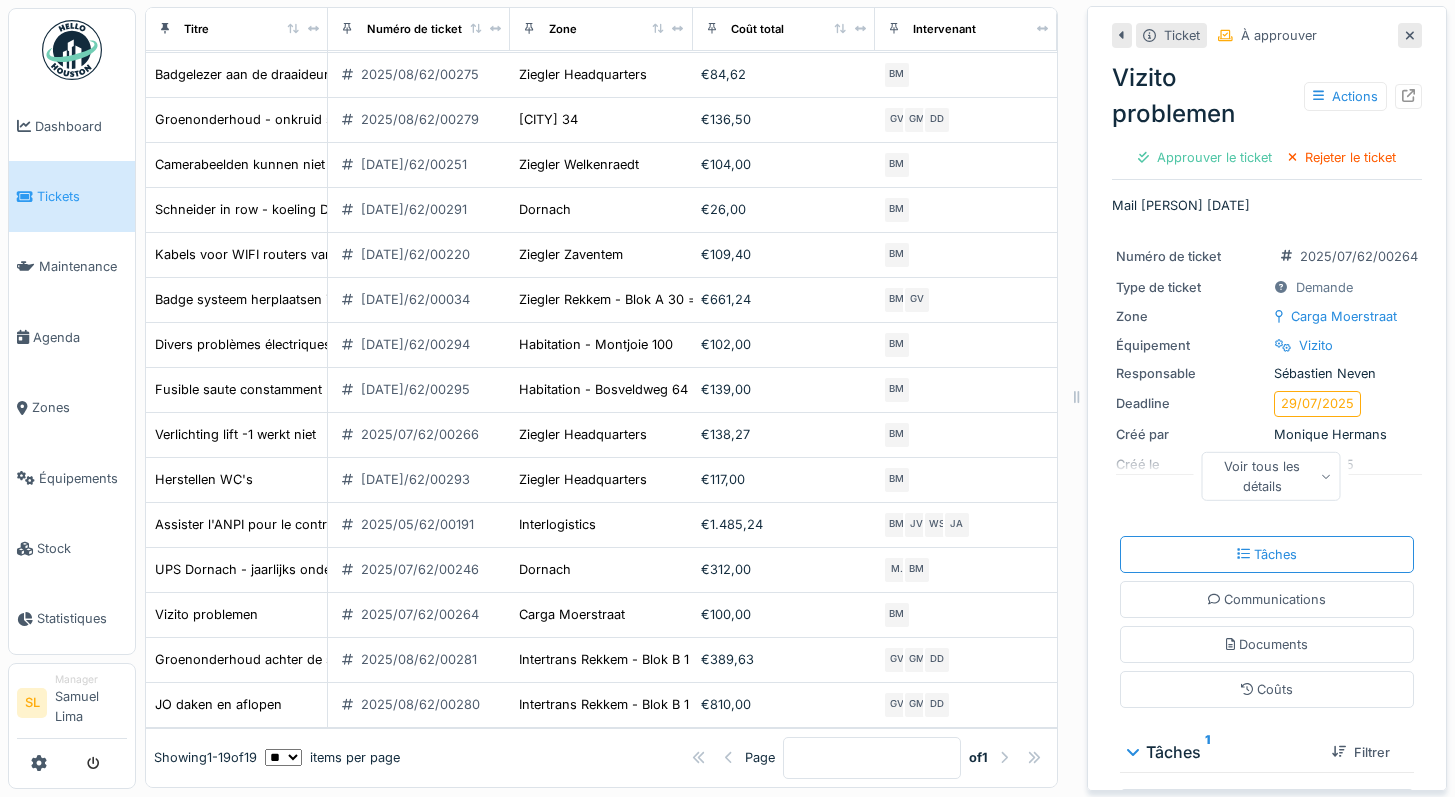 click on "Voir tous les détails" at bounding box center (1271, 476) 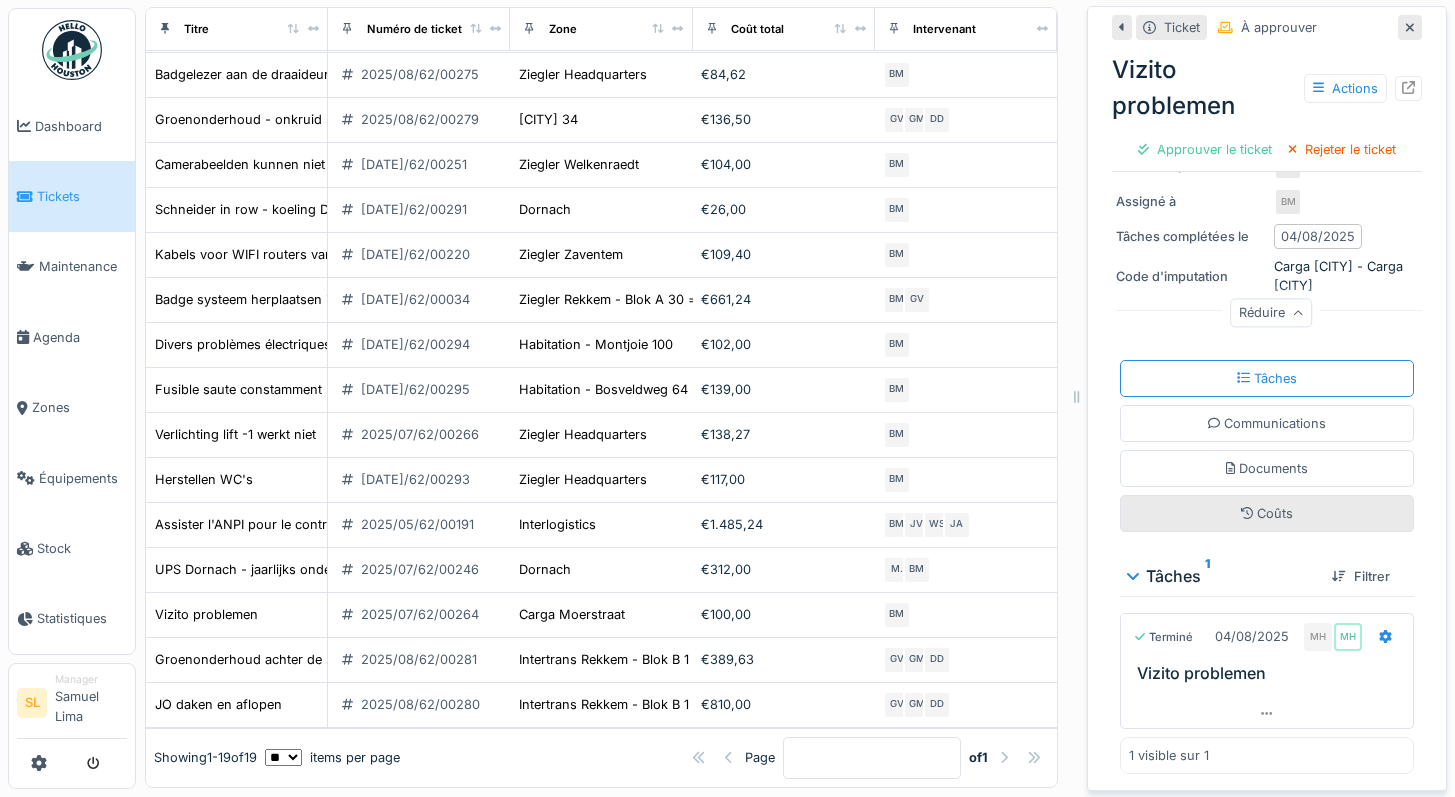 scroll, scrollTop: 0, scrollLeft: 0, axis: both 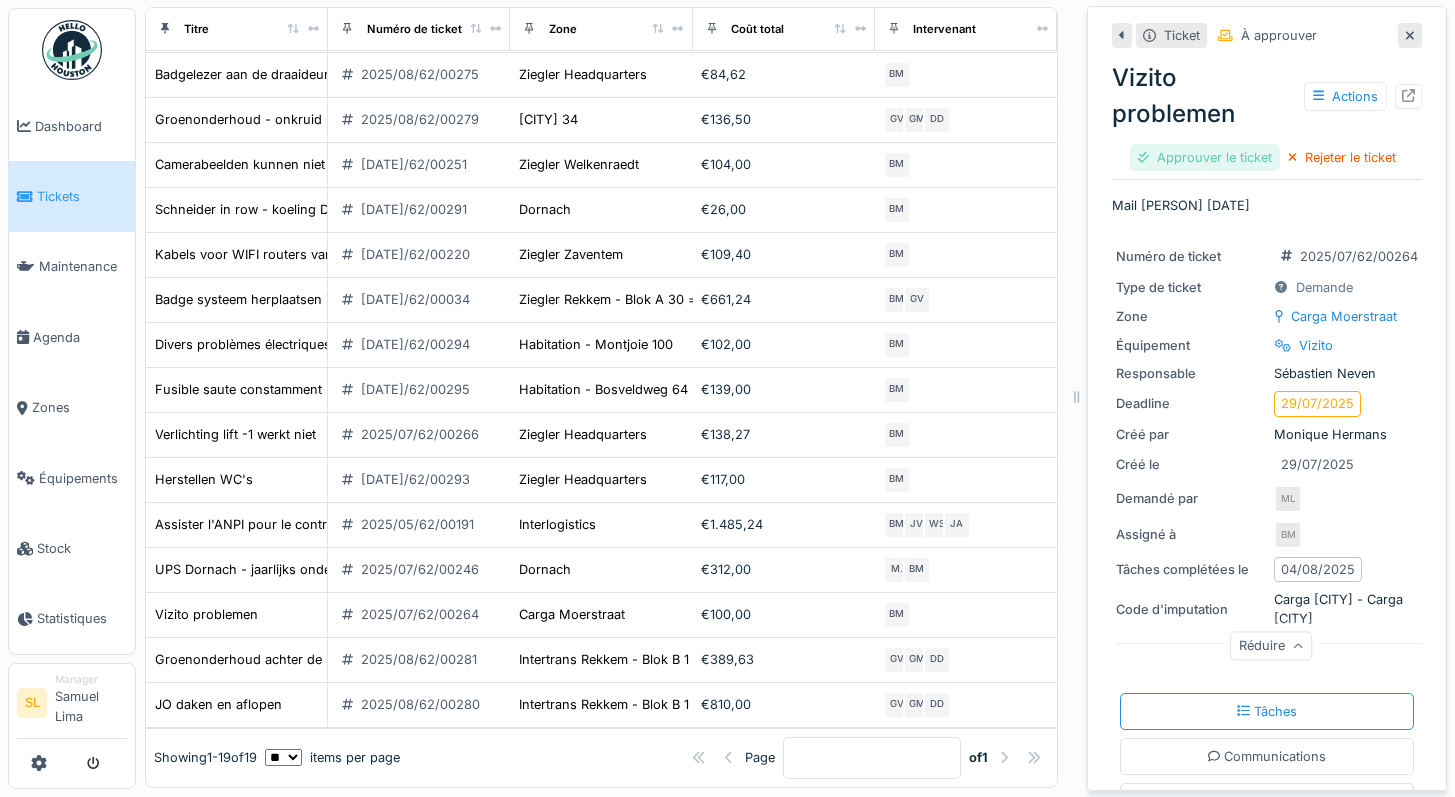 click on "Approuver le ticket" at bounding box center [1205, 157] 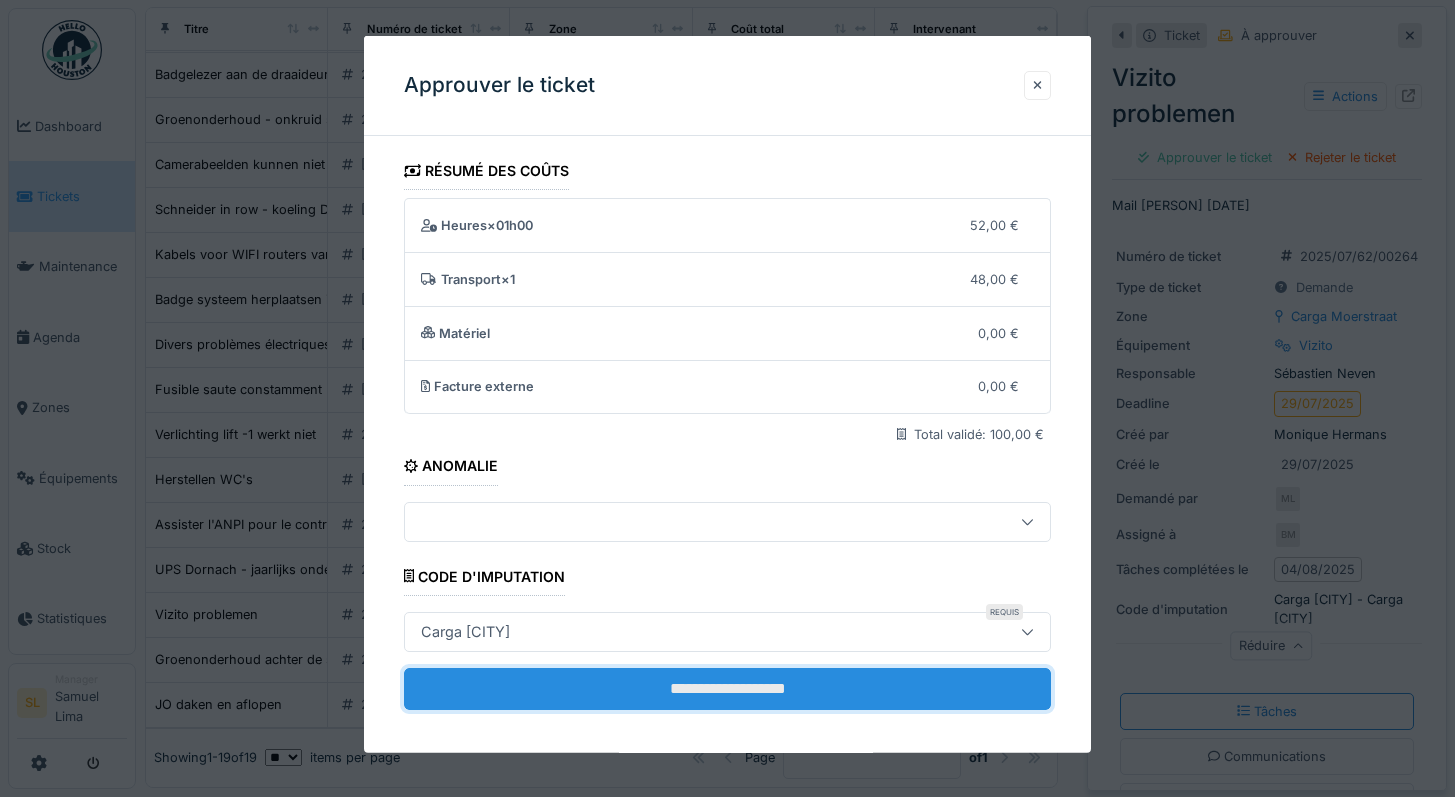 click on "**********" at bounding box center (728, 689) 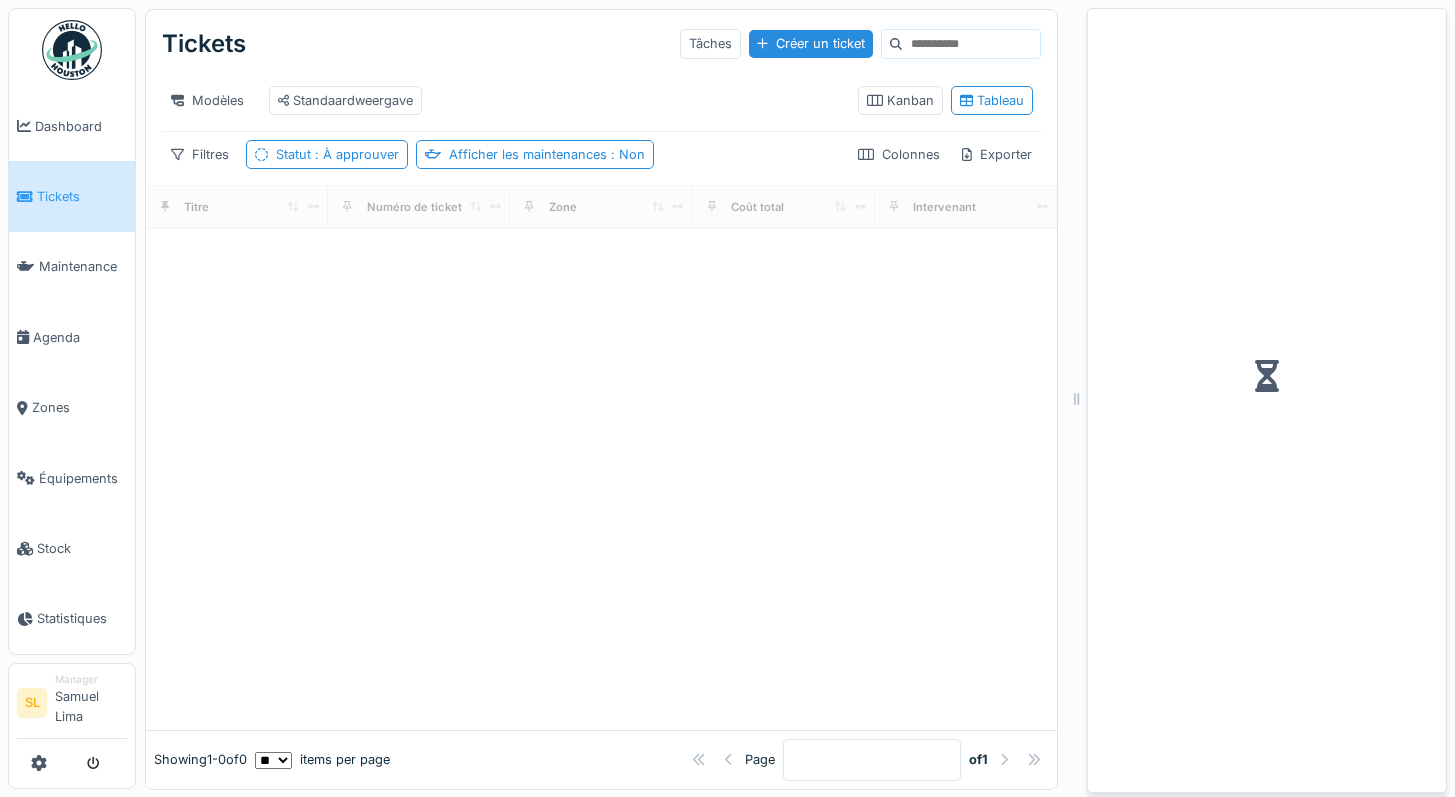 scroll, scrollTop: 17, scrollLeft: 0, axis: vertical 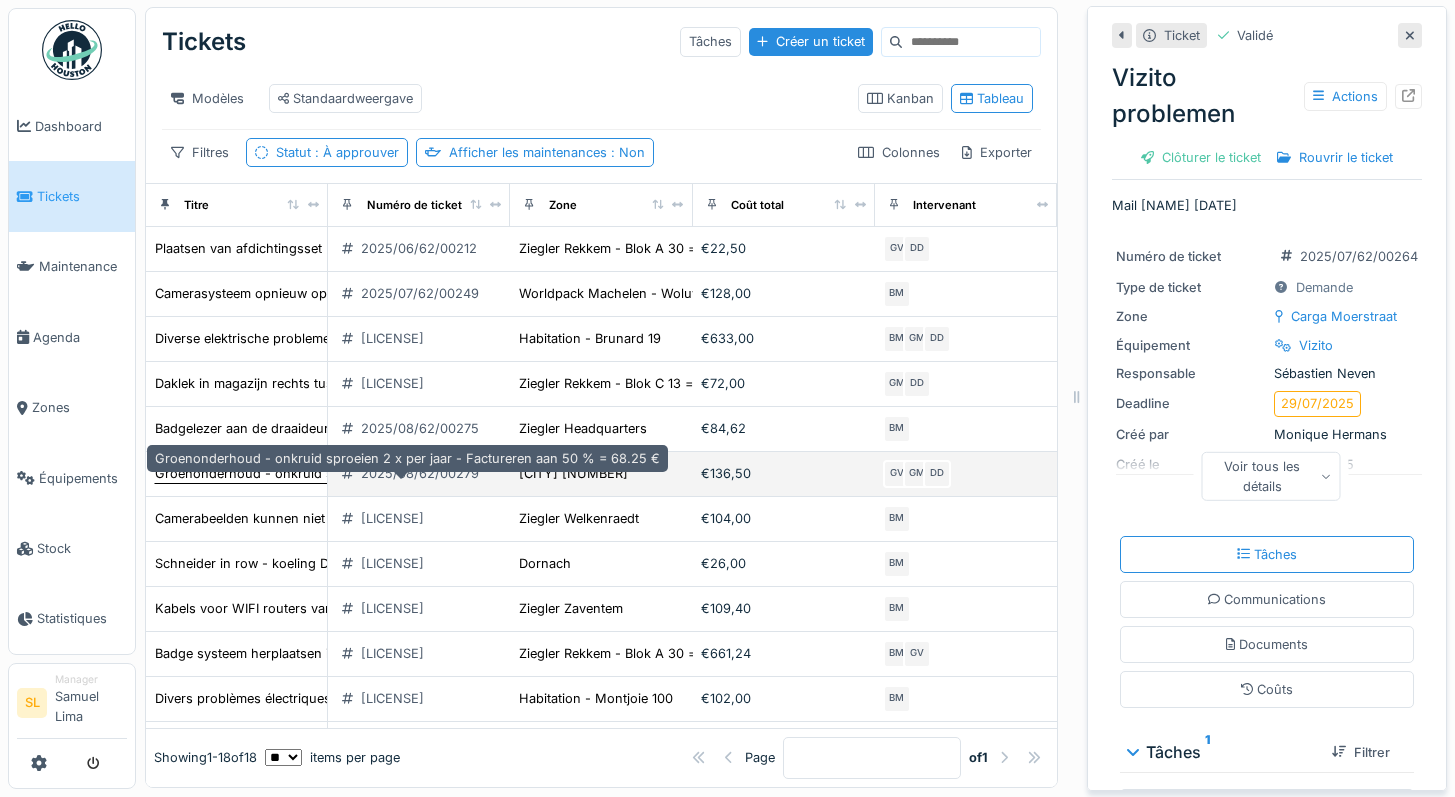 click on "Groenonderhoud - onkruid sproeien 2 x per jaar - Factureren aan 50 % = 68.25 €" at bounding box center (407, 473) 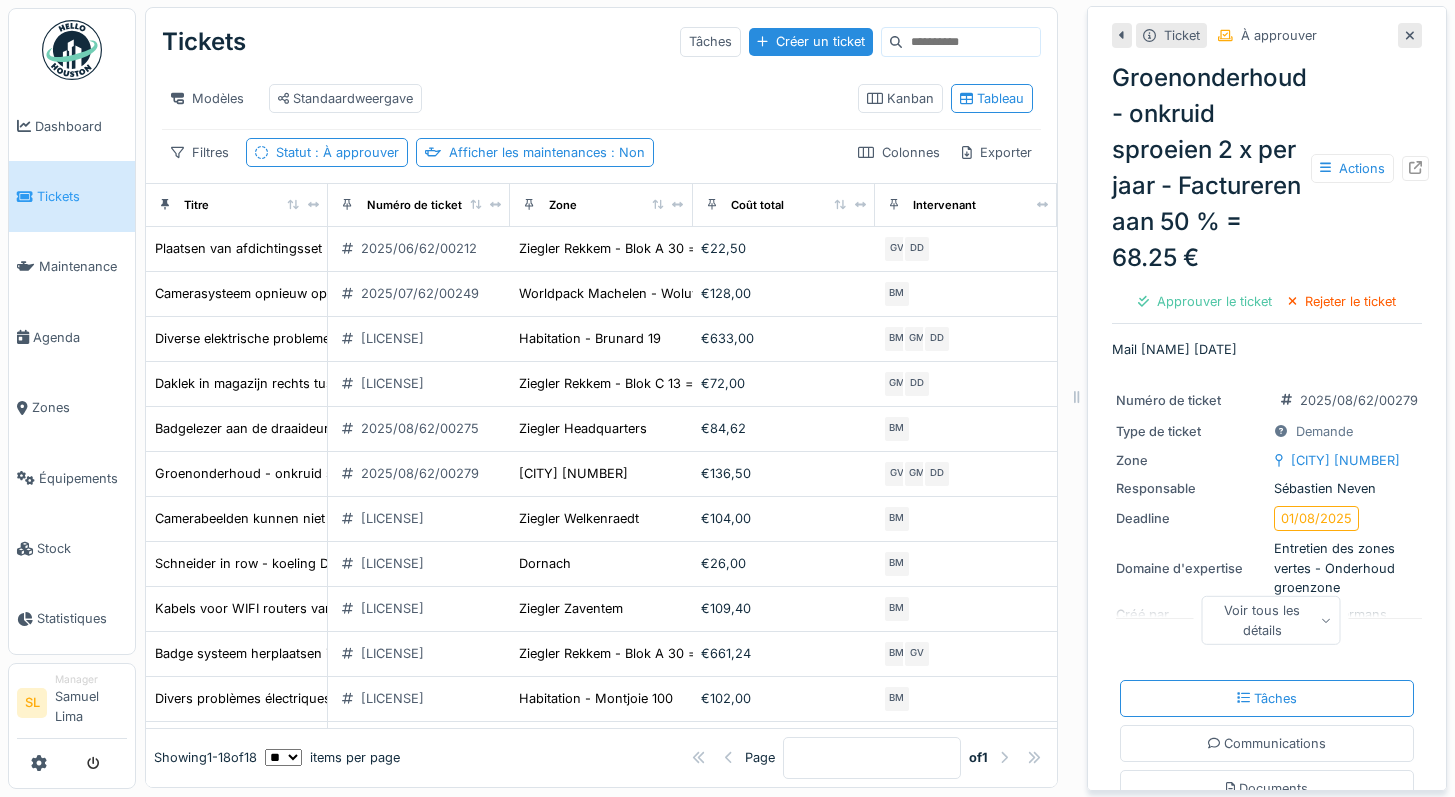click on "Voir tous les détails" at bounding box center [1271, 620] 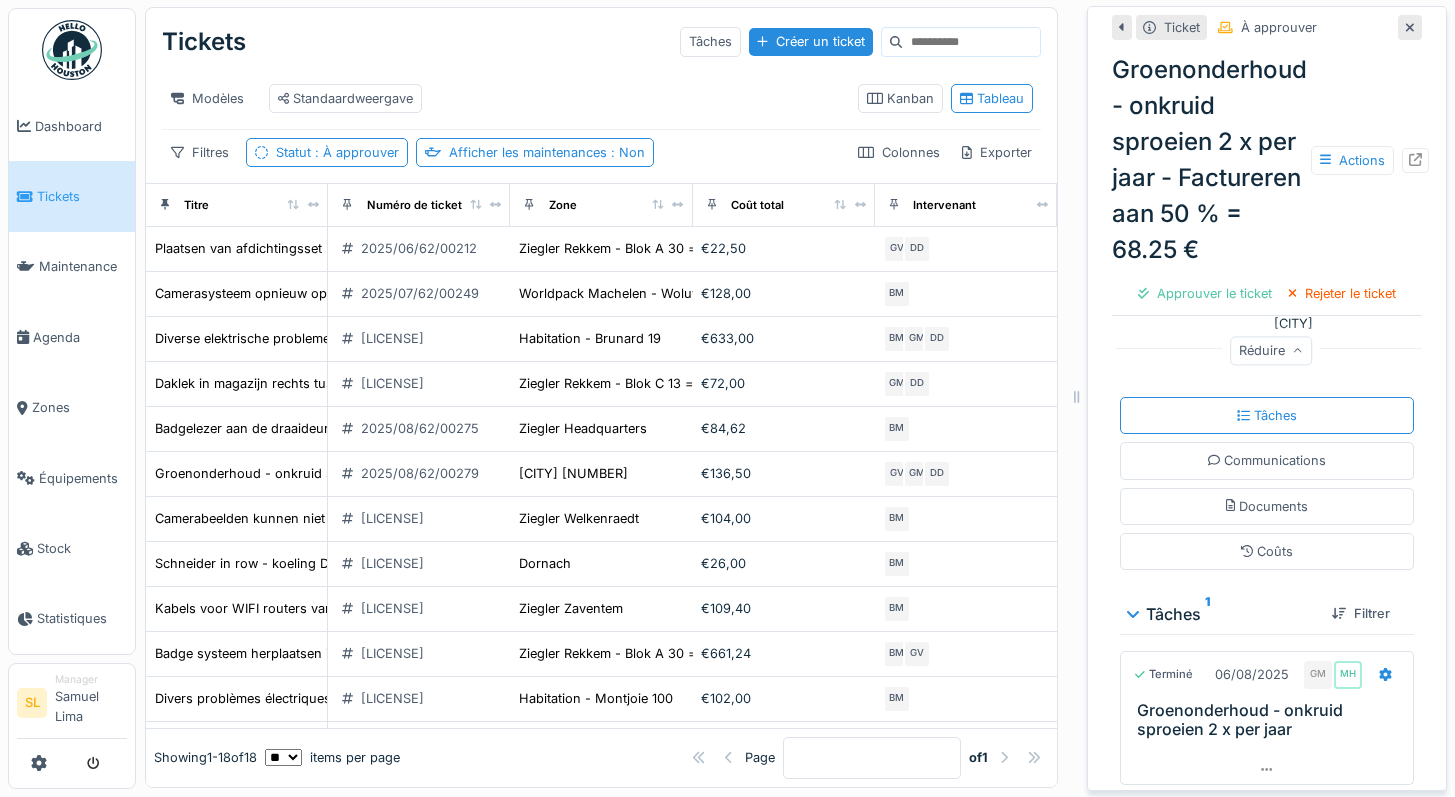 scroll, scrollTop: 557, scrollLeft: 0, axis: vertical 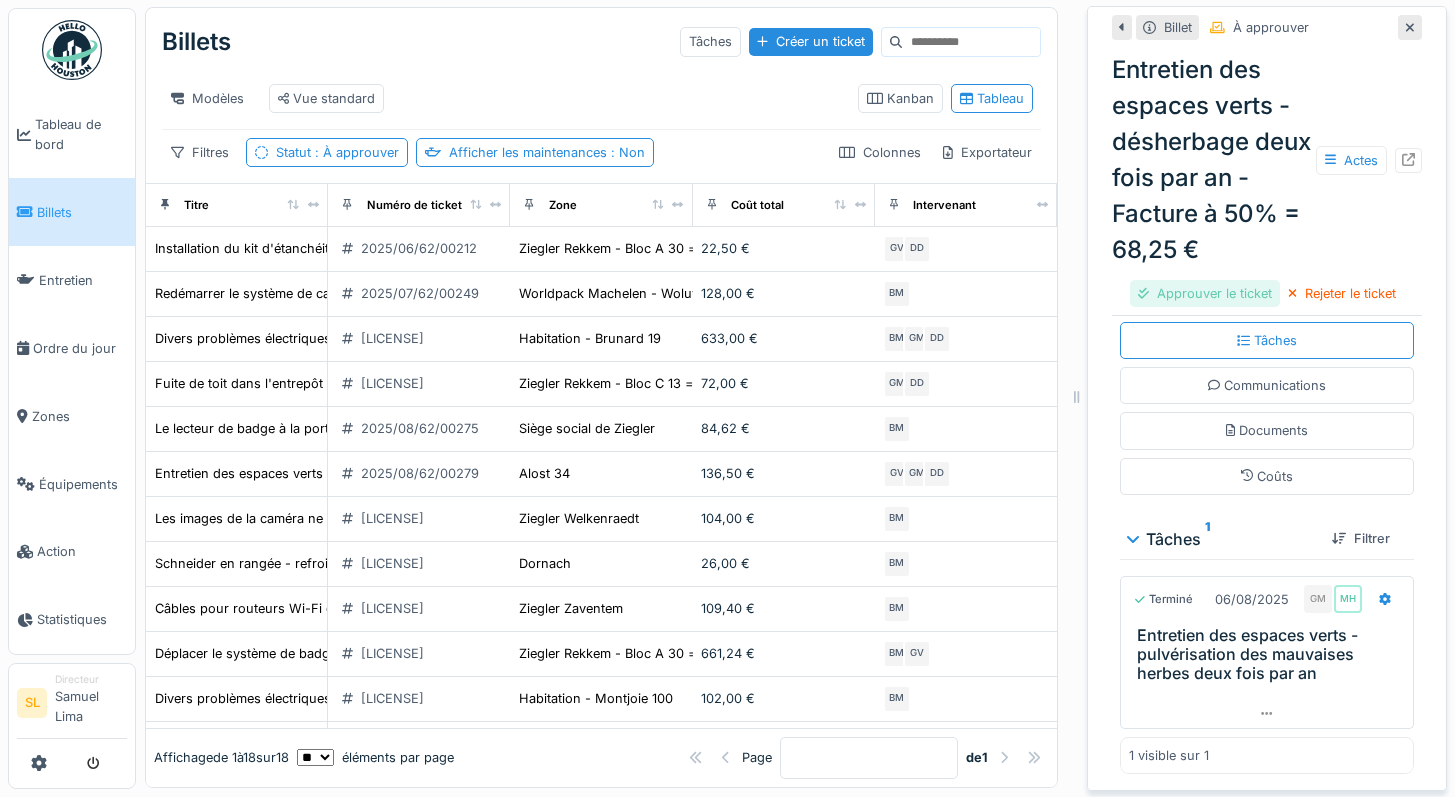 click on "Approuver le ticket" at bounding box center [1205, 293] 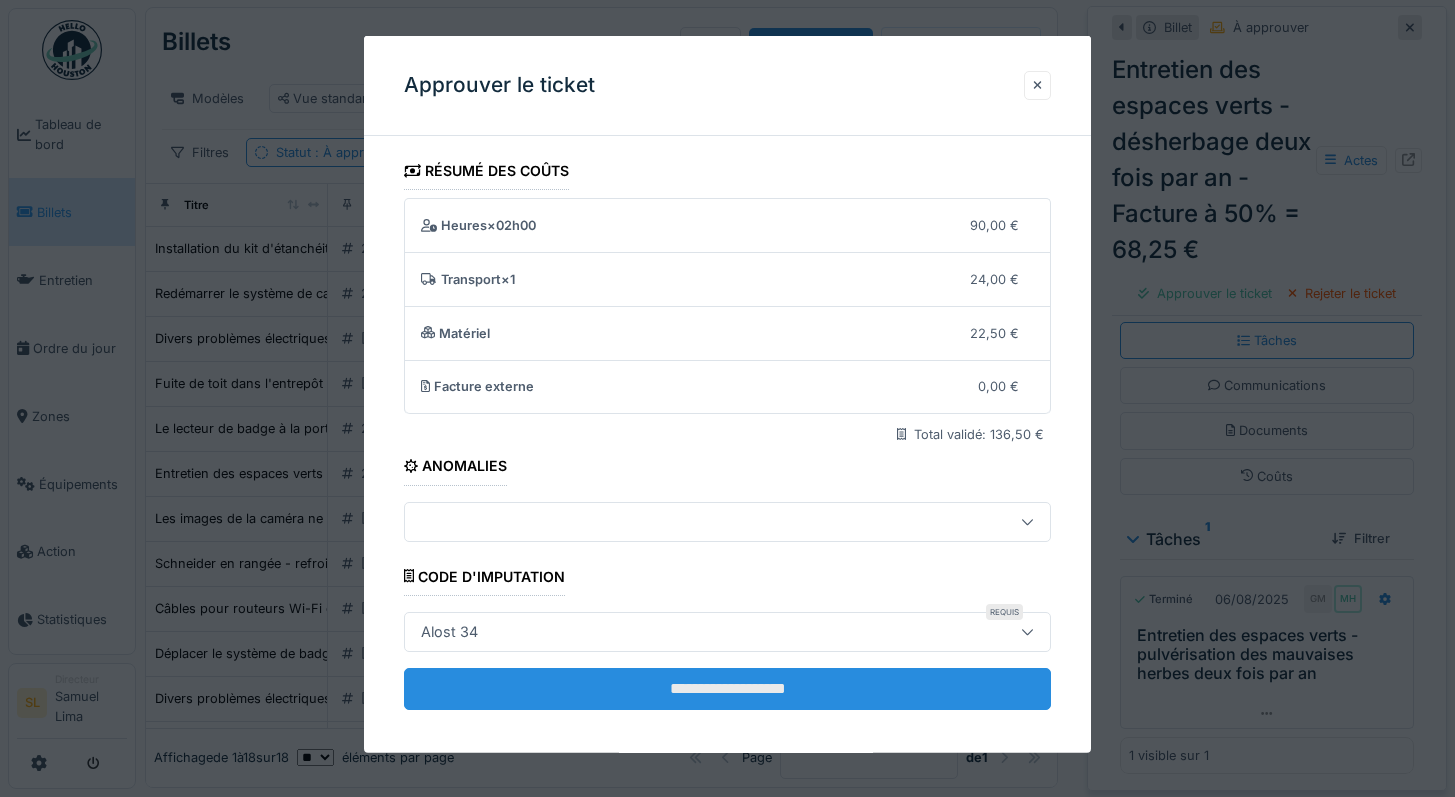 click on "**********" at bounding box center (728, 689) 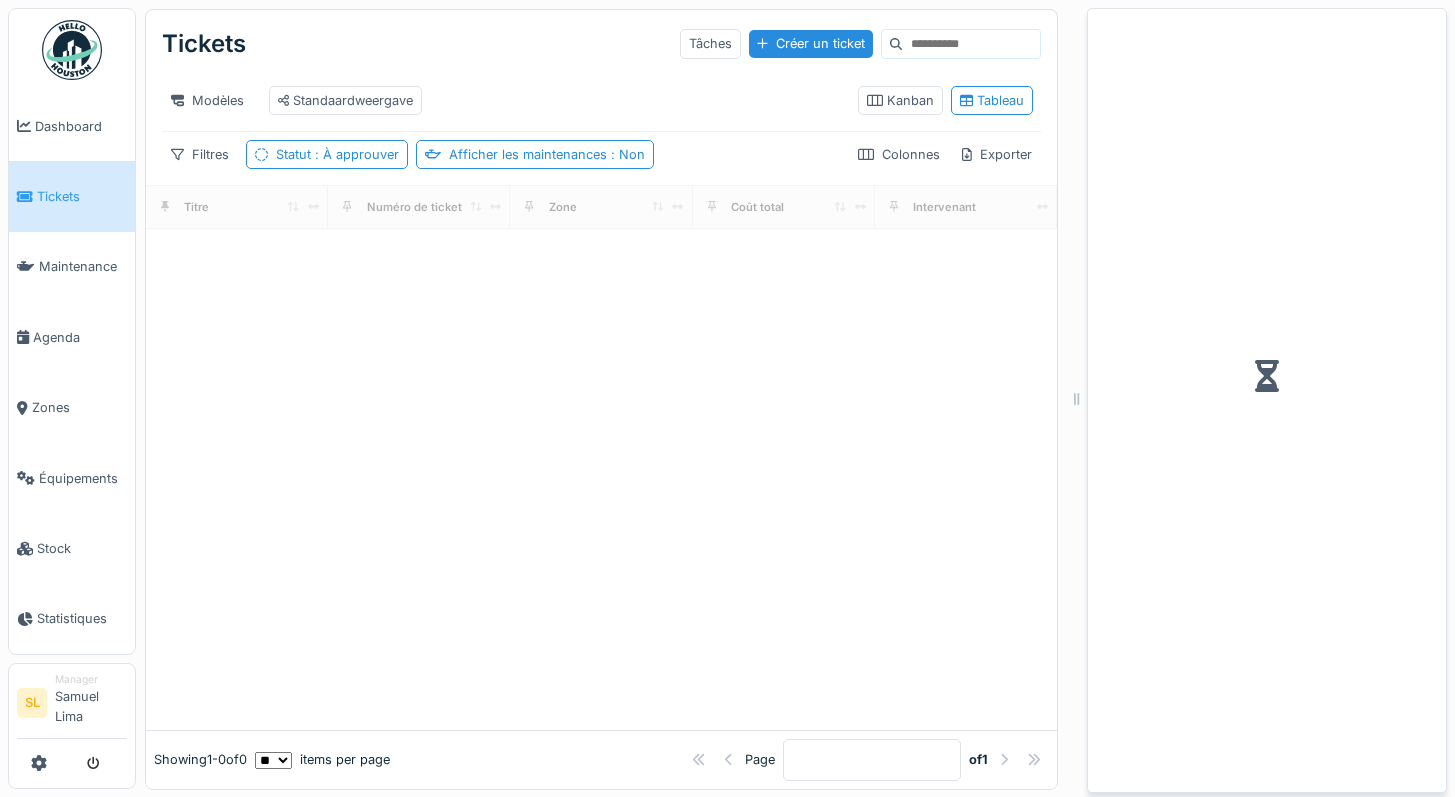 scroll, scrollTop: 17, scrollLeft: 0, axis: vertical 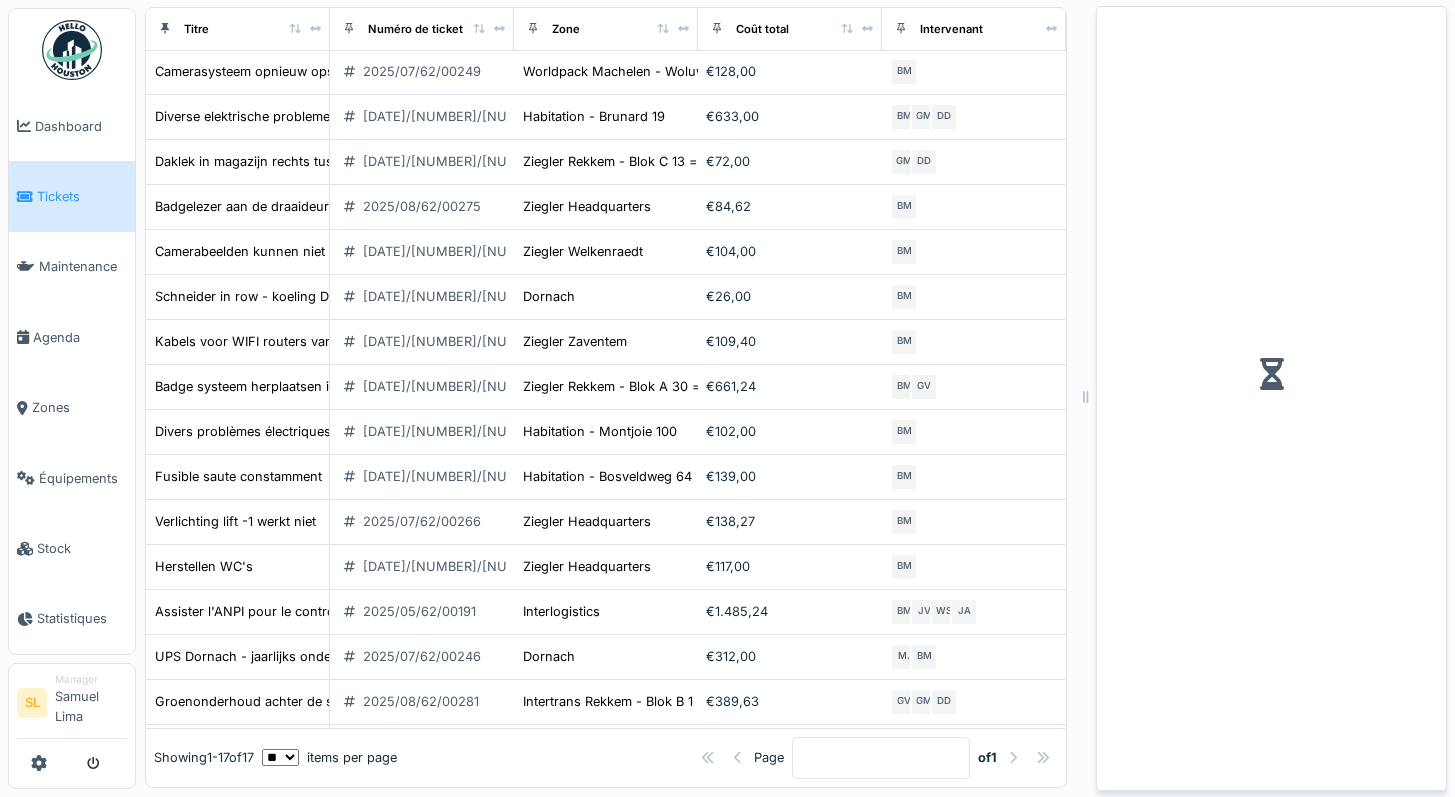 drag, startPoint x: 1057, startPoint y: 385, endPoint x: 1194, endPoint y: 379, distance: 137.13132 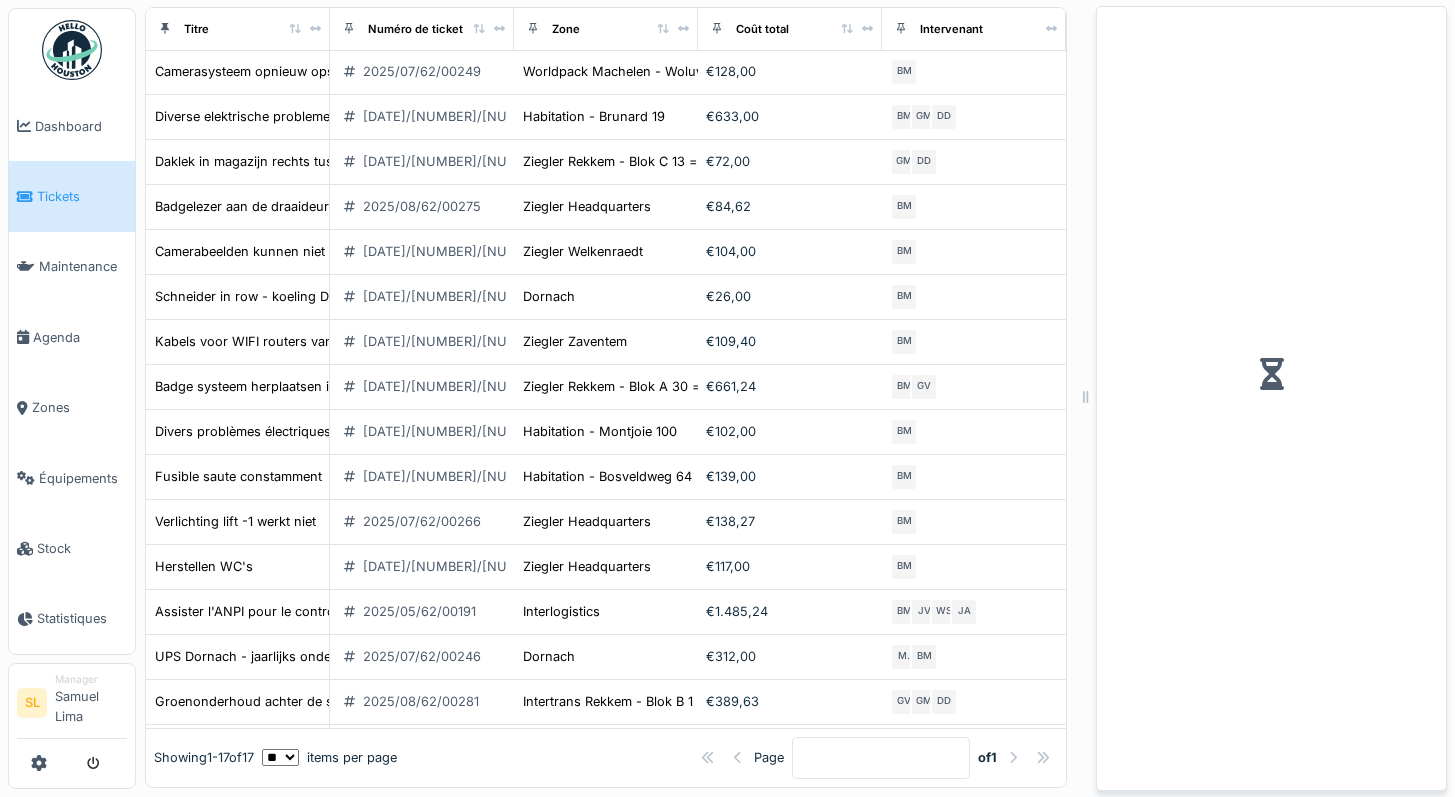 click on "Tickets Tâches Créer un ticket Modèles   Standaardweergave   Kanban   Tableau Filtres Statut   :   À approuver Afficher les maintenances   :   Non Colonnes Exporter Titre Numéro de ticket Zone Coût total Intervenant Plaatsen van afdichtingsset [DATE]/[NUMBER]/[NUMBER]/[NUMBER] [COMPANY] [CITY] - [STREET] [NUMBER] = ex [COMPANY] €22,50 GV DD Camerasysteem opnieuw opstarten voor nieuwe huurder [DATE]/[NUMBER]/[NUMBER]/[NUMBER] [COMPANY] [CITY] - [STREET] €128,00 BM Diverse elektrische problemen [DATE]/[NUMBER]/[NUMBER]/[NUMBER] [COMPANY] - [STREET] €633,00 BM GM DD Daklek in magazijn rechts tussen paal 3 & 4 [DATE]/[NUMBER]/[NUMBER]/[NUMBER] [COMPANY] [CITY] - [STREET] [NUMBER] nieuwbouw [COMPANY] €672,00 GM DD Badgelezer aan de draaideur van de receptie werkt niet meer [DATE]/[NUMBER]/[NUMBER]/[NUMBER] [COMPANY] [CITY] €84,62 BM Camerabeelden kunnen niet opgevraagd worden [DATE]/[NUMBER]/[NUMBER]/[NUMBER] [COMPANY] [CITY] €104,00 BM Schneider in row - koeling Dornach infomaticaracks [DATE]/[NUMBER]/[NUMBER]/[NUMBER] [COMPANY] €26,00 BM Kabels voor WIFI routers van Crane [DATE]/[NUMBER]/[NUMBER]/[NUMBER] [COMPANY] [CITY] €109,40 BM BM" at bounding box center (795, 397) 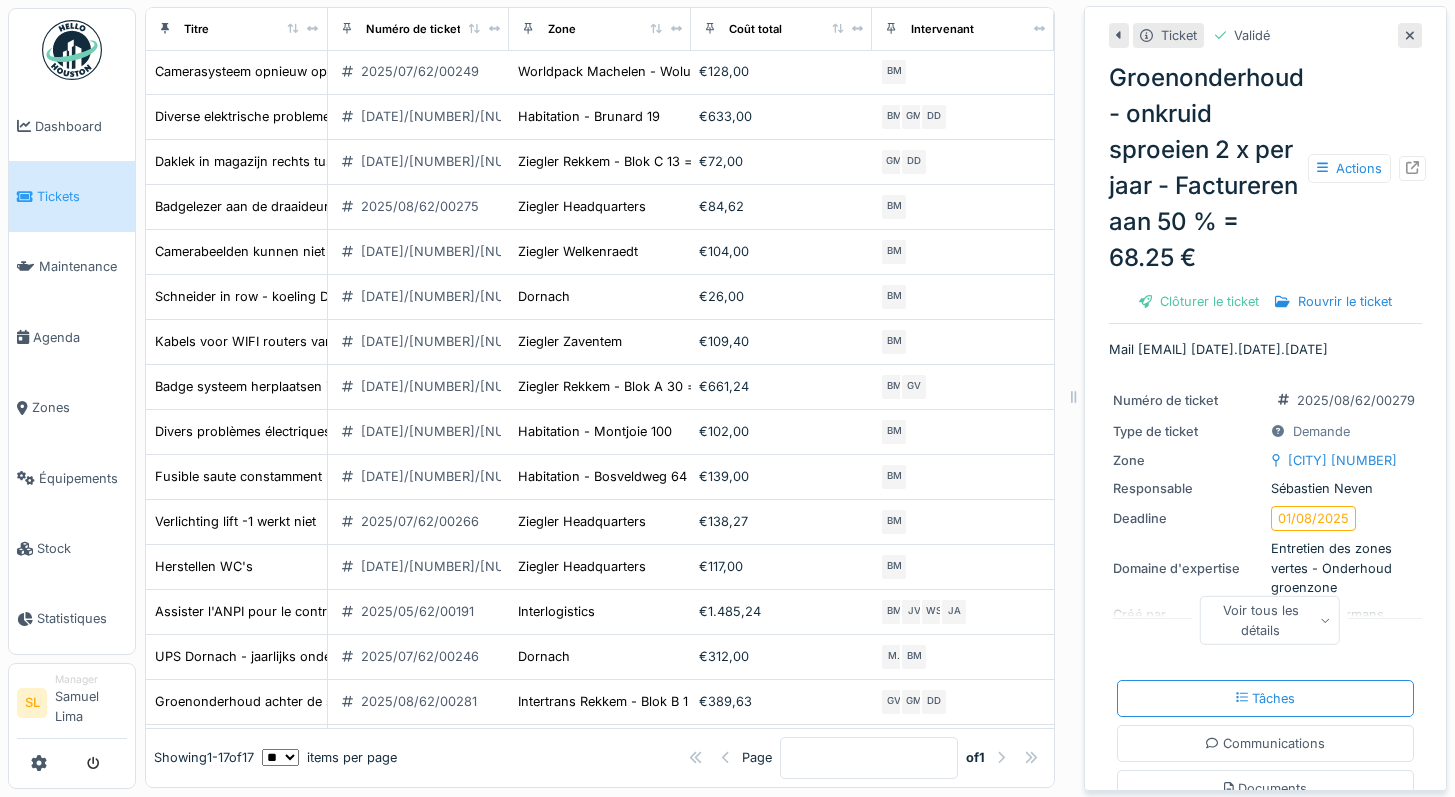 drag, startPoint x: 1070, startPoint y: 381, endPoint x: 1098, endPoint y: 373, distance: 29.12044 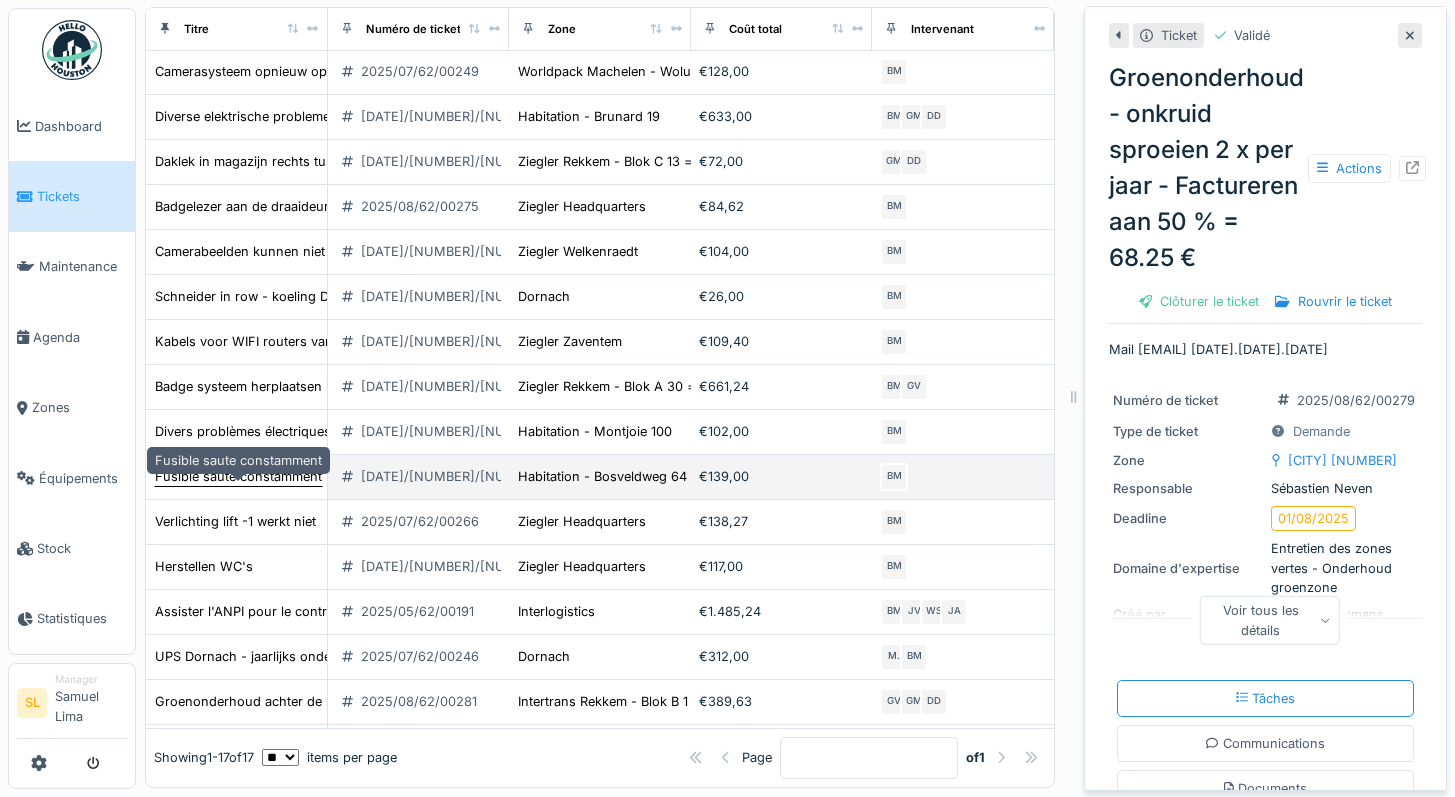 click on "Fusible saute constamment" at bounding box center (238, 476) 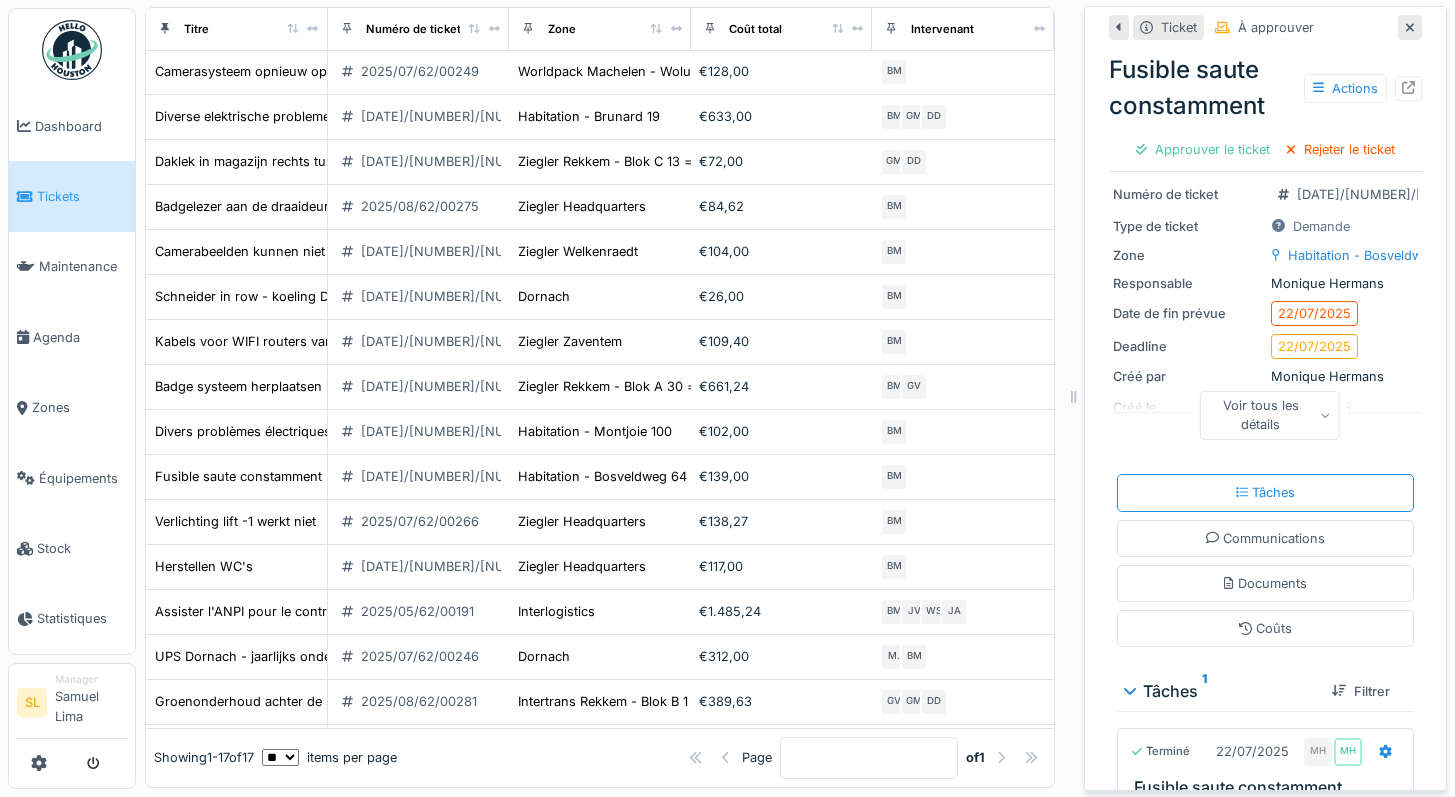 scroll, scrollTop: 0, scrollLeft: 0, axis: both 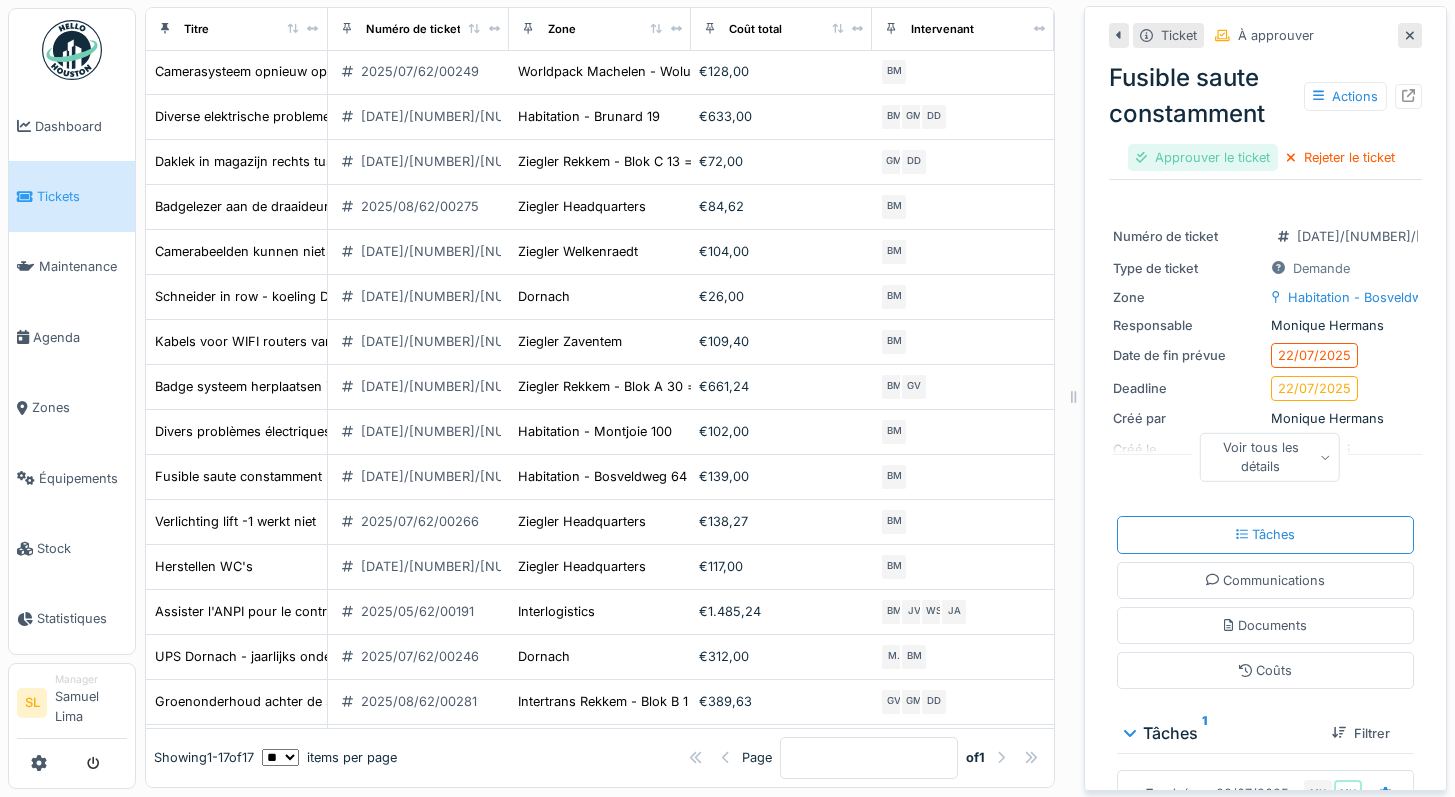 click on "Approuver le ticket" at bounding box center (1203, 157) 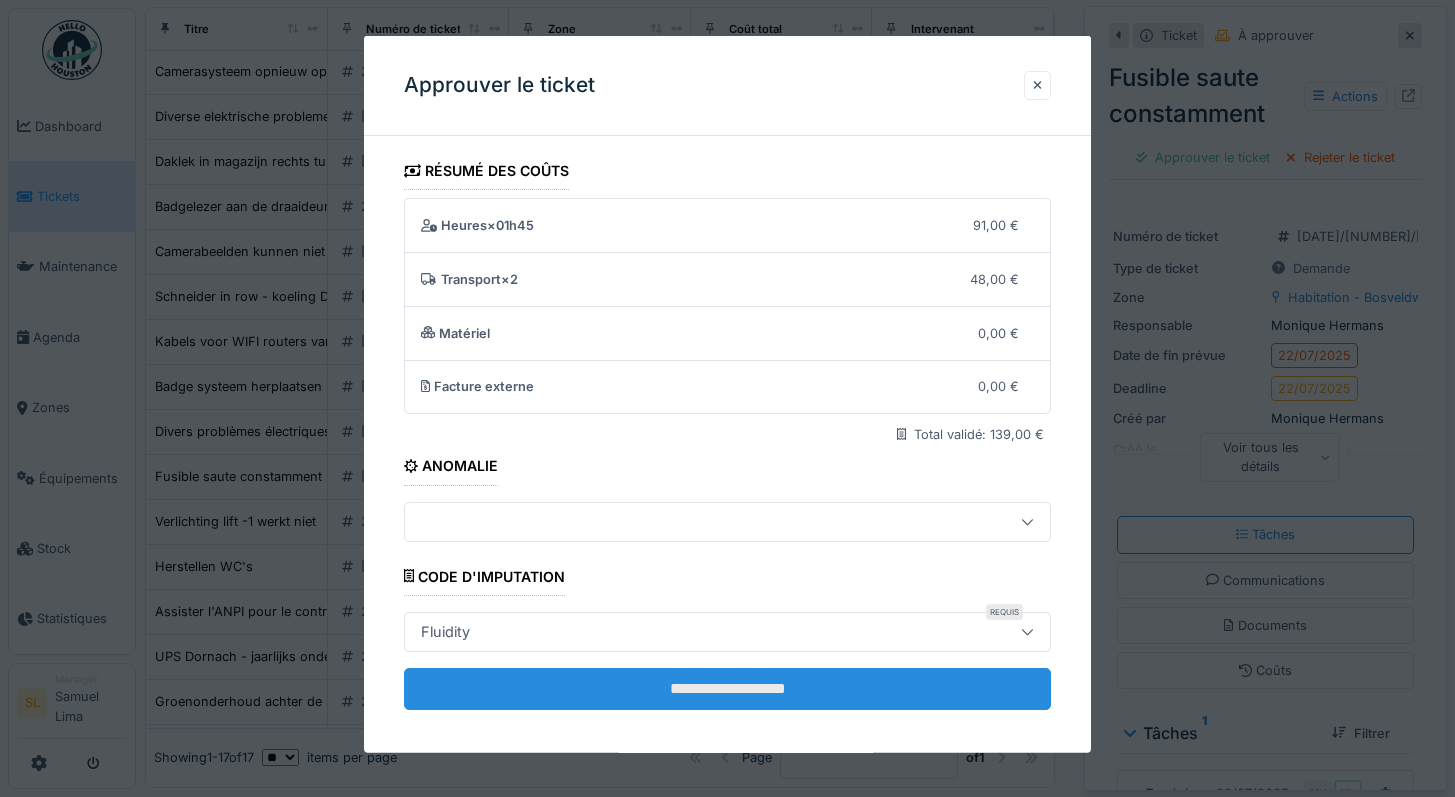 click on "**********" at bounding box center (728, 689) 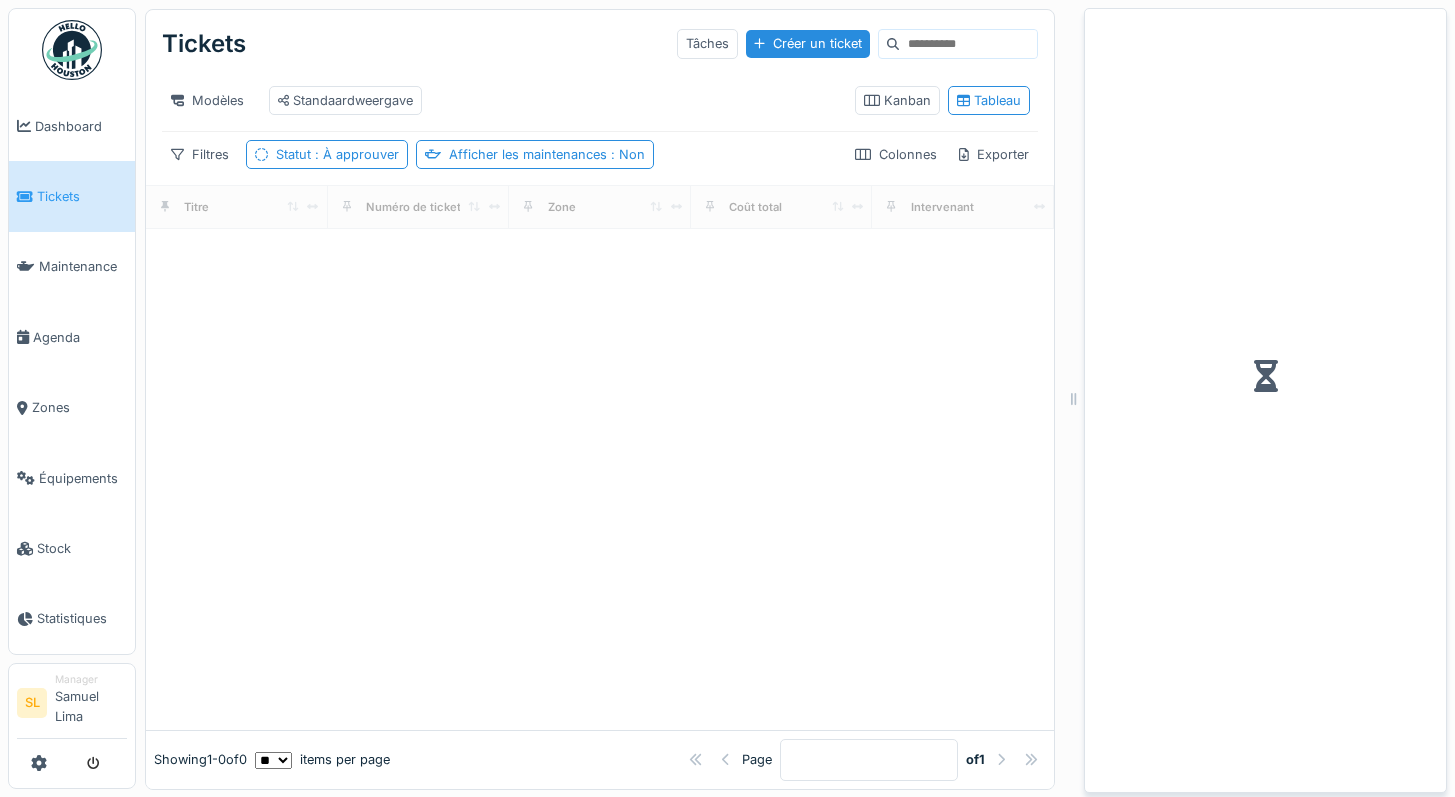 scroll, scrollTop: 17, scrollLeft: 0, axis: vertical 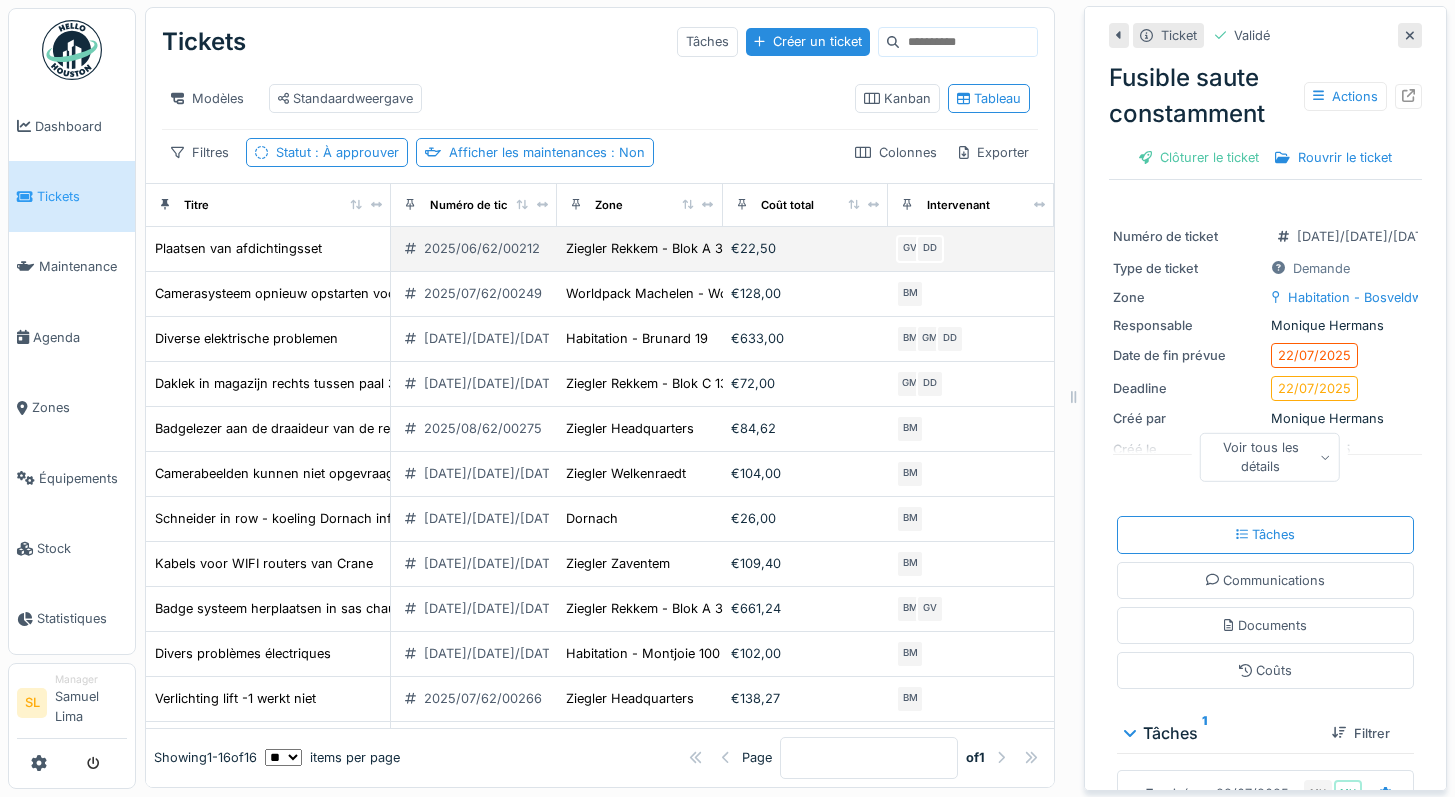 drag, startPoint x: 309, startPoint y: 206, endPoint x: 381, endPoint y: 239, distance: 79.20227 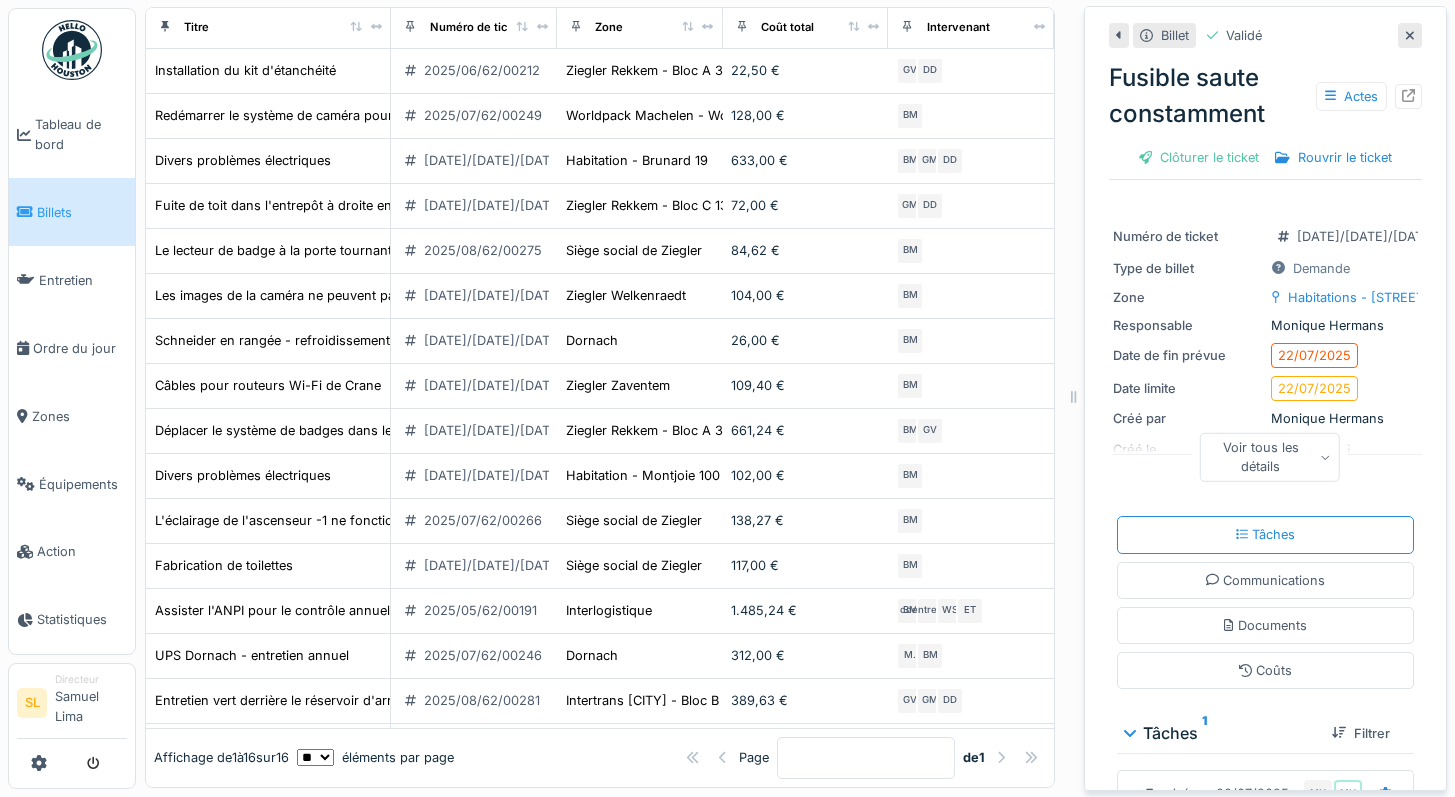 scroll, scrollTop: 184, scrollLeft: 0, axis: vertical 